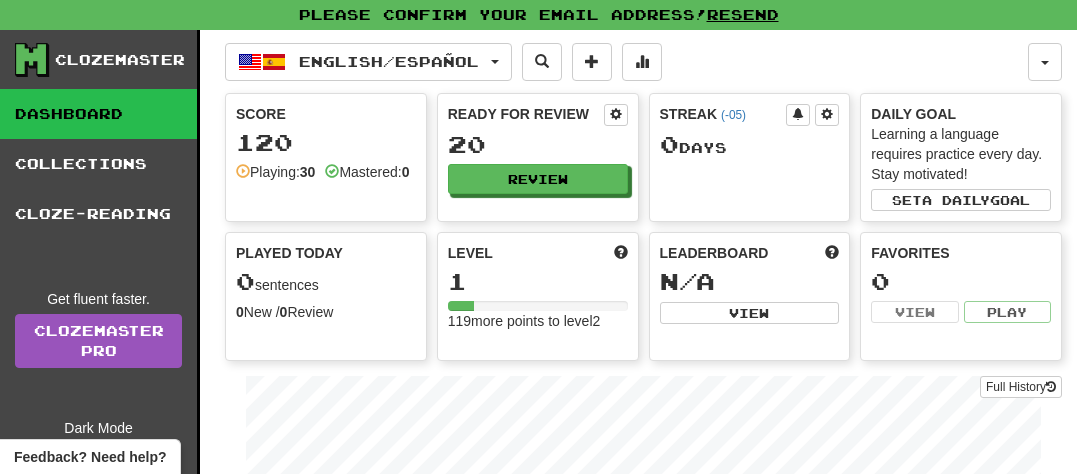 scroll, scrollTop: 0, scrollLeft: 0, axis: both 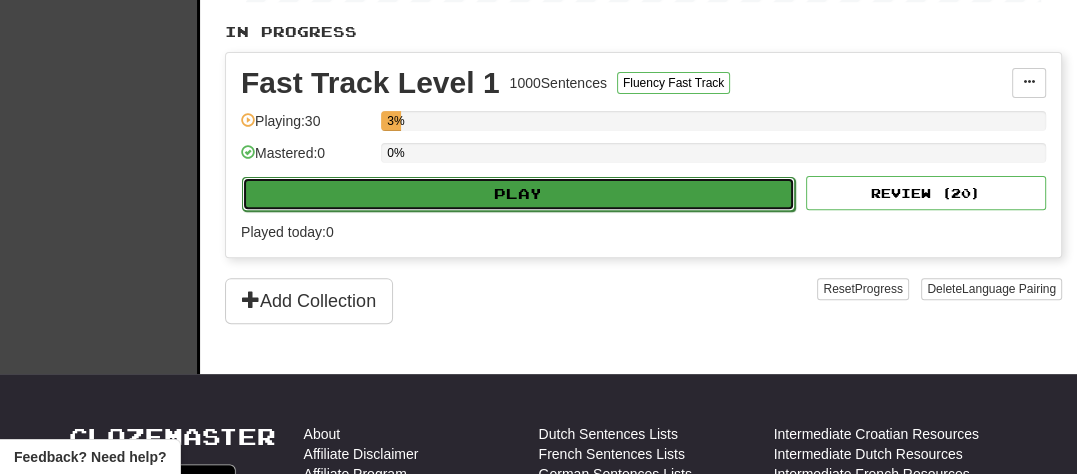 click on "Play" at bounding box center [518, 194] 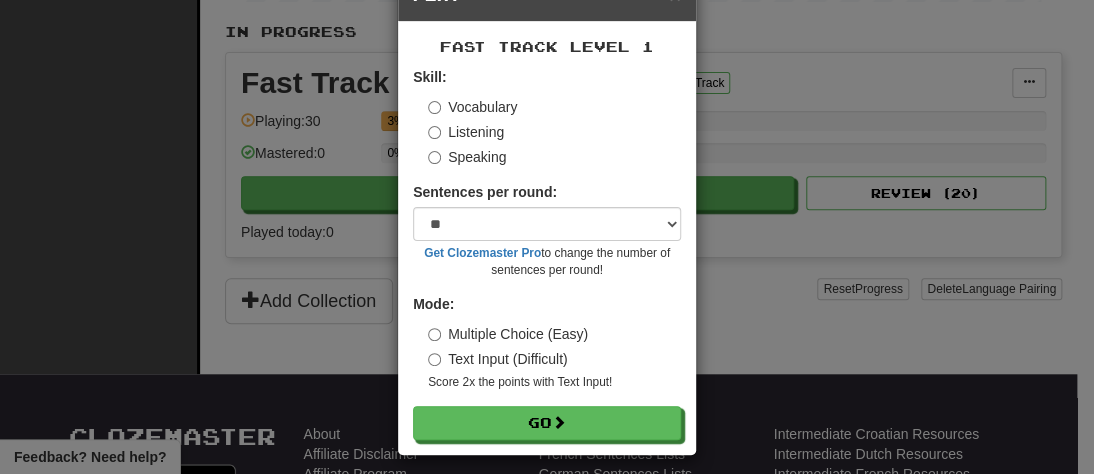scroll, scrollTop: 61, scrollLeft: 0, axis: vertical 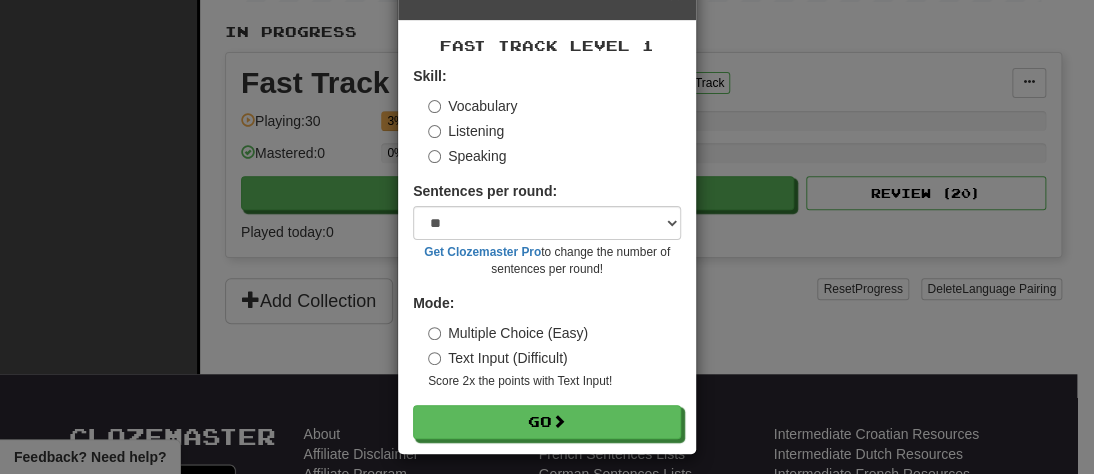 click on "Sentences per round: * ** ** ** ** ** *** ******** Get Clozemaster Pro  to change the number of sentences per round!" at bounding box center (547, 229) 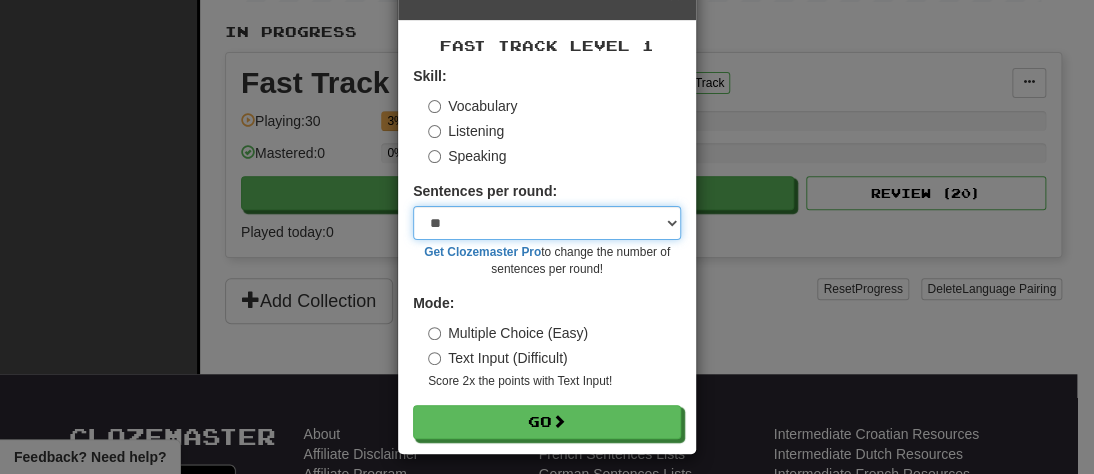 click on "* ** ** ** ** ** *** ********" at bounding box center [547, 223] 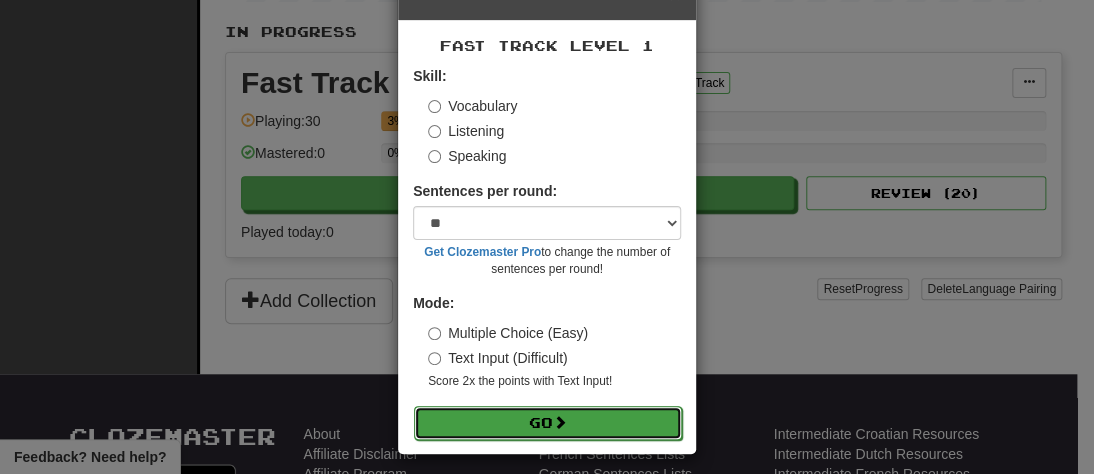 click on "Go" at bounding box center [548, 423] 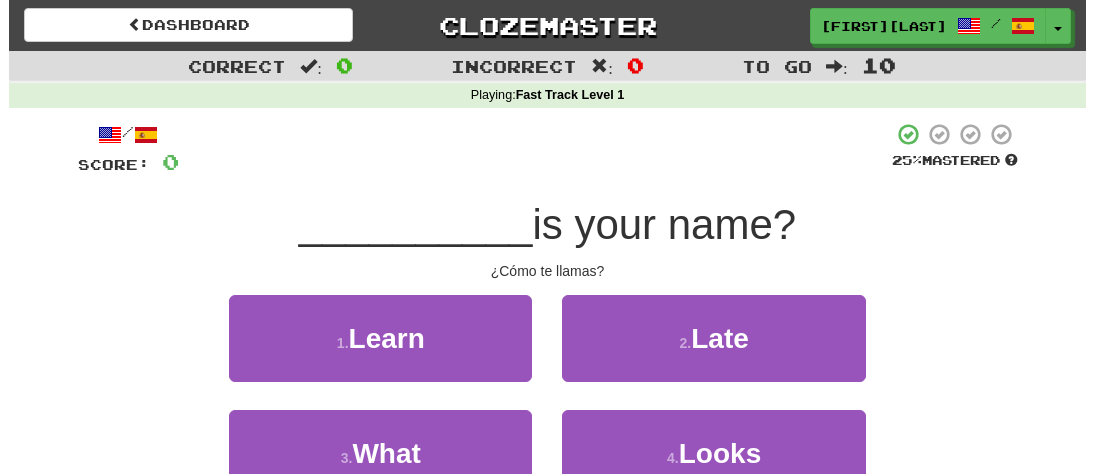 scroll, scrollTop: 0, scrollLeft: 0, axis: both 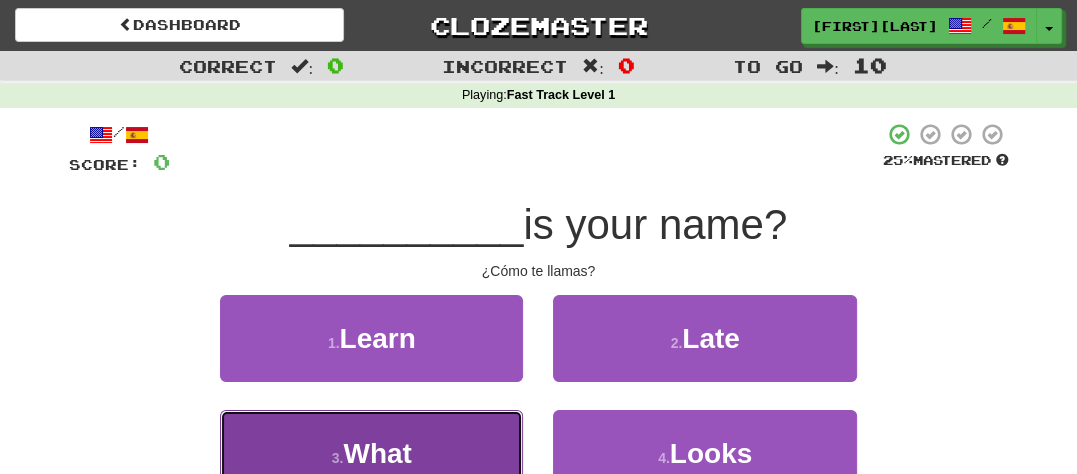click on "3 .  What" at bounding box center (371, 453) 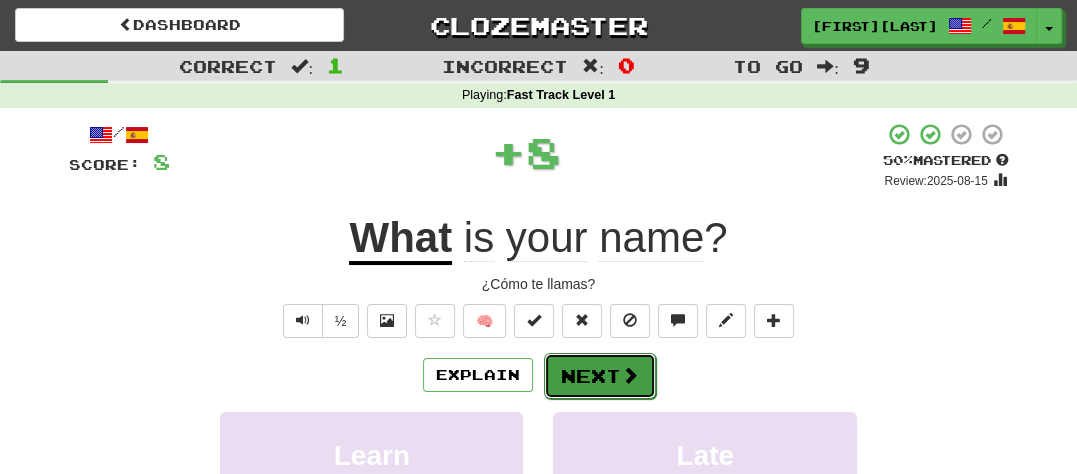 click on "Next" at bounding box center [600, 376] 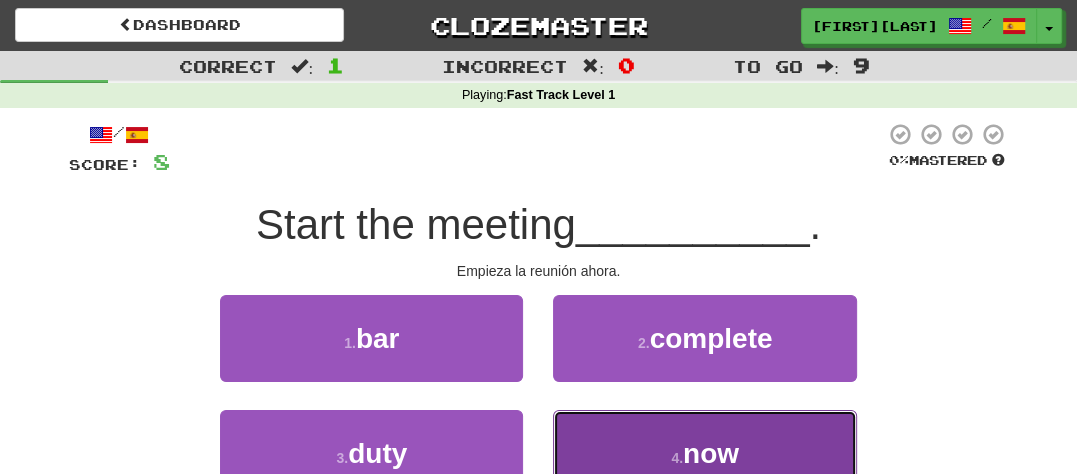 click on "now" at bounding box center (711, 453) 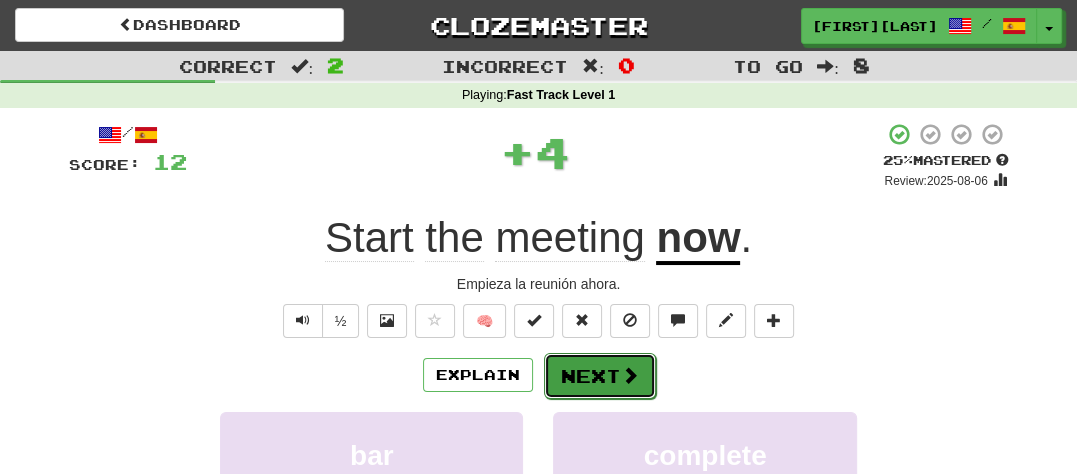 click on "Next" at bounding box center (600, 376) 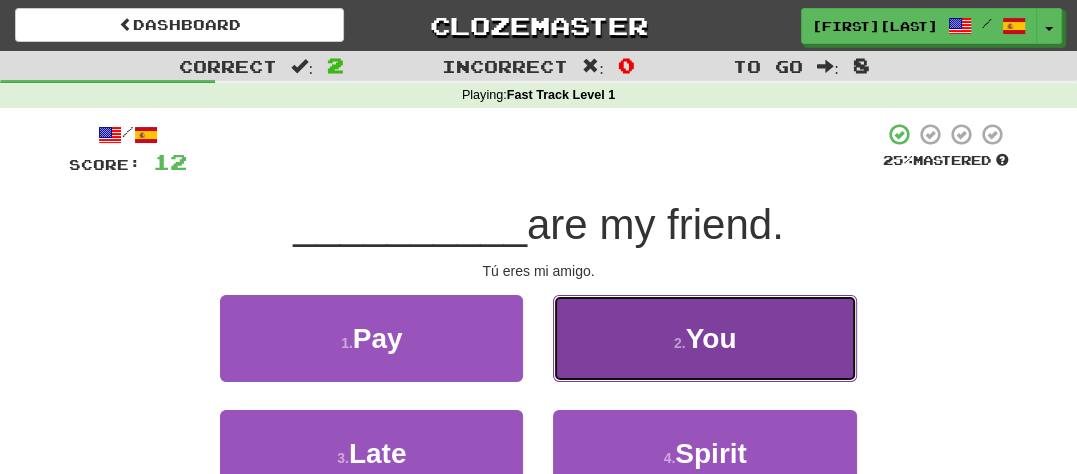 click on "2 .  You" at bounding box center [704, 338] 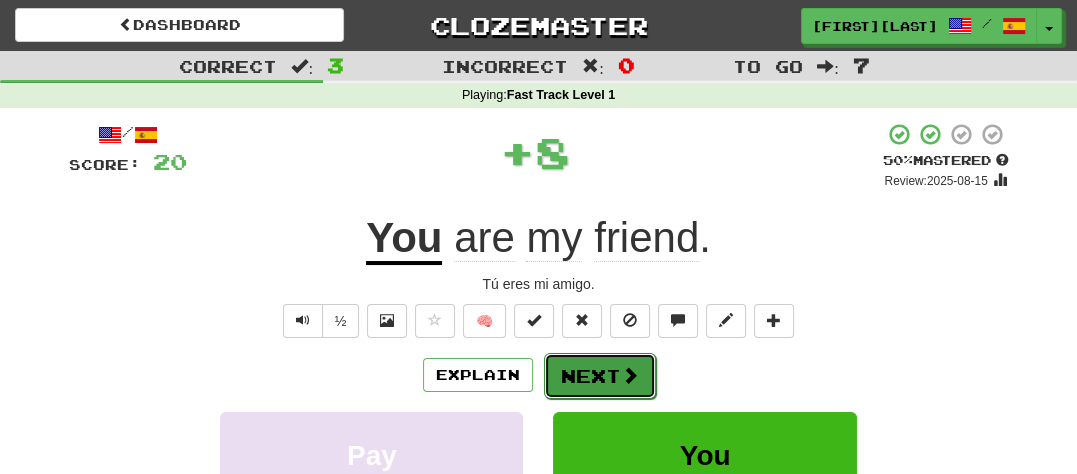 click on "Next" at bounding box center [600, 376] 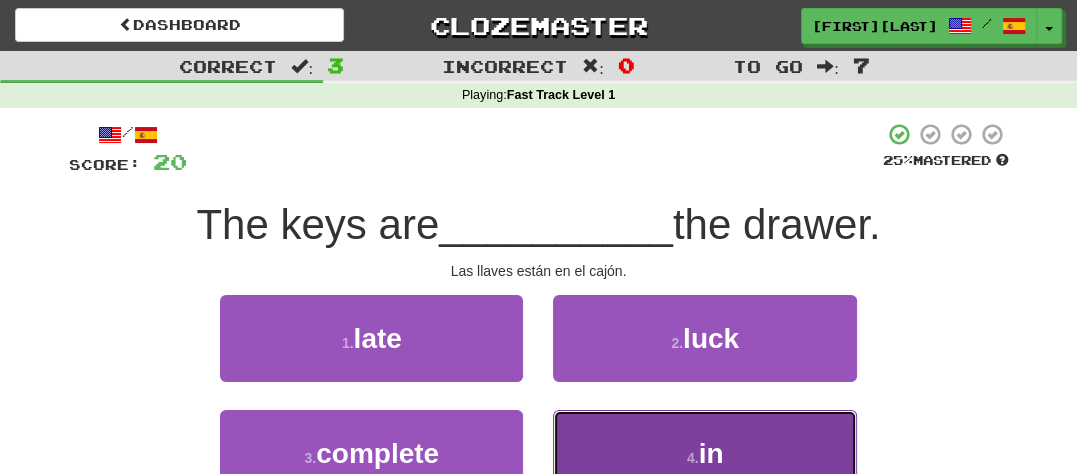 click on "4 .  in" at bounding box center [704, 453] 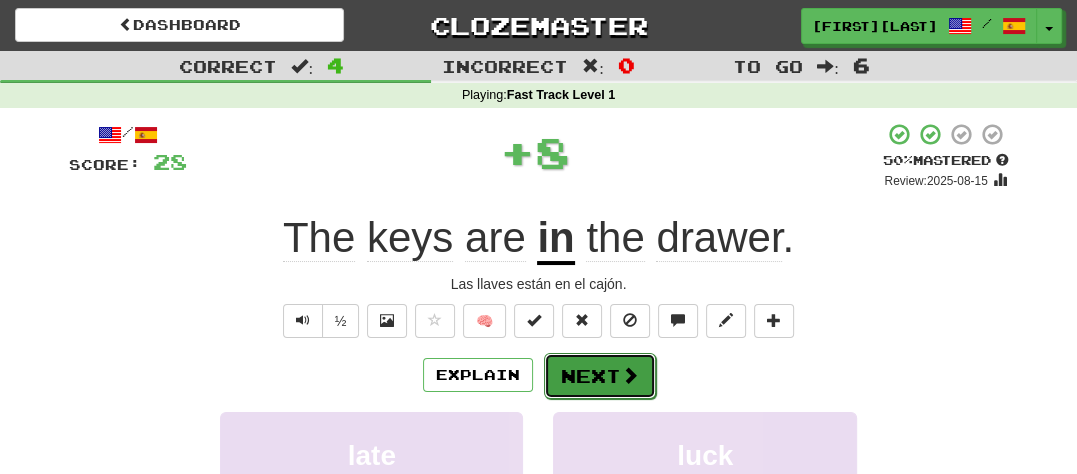 click on "Next" at bounding box center [600, 376] 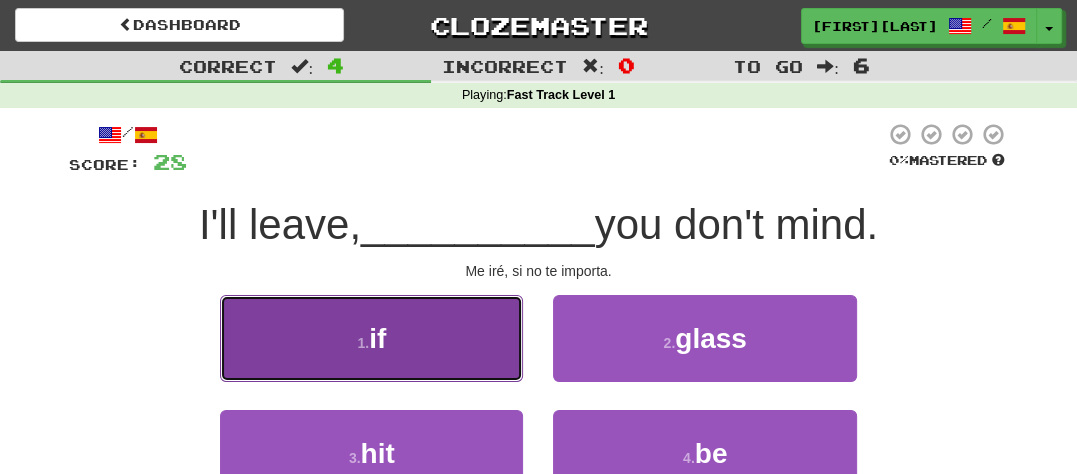 click on "1 .  if" at bounding box center (371, 338) 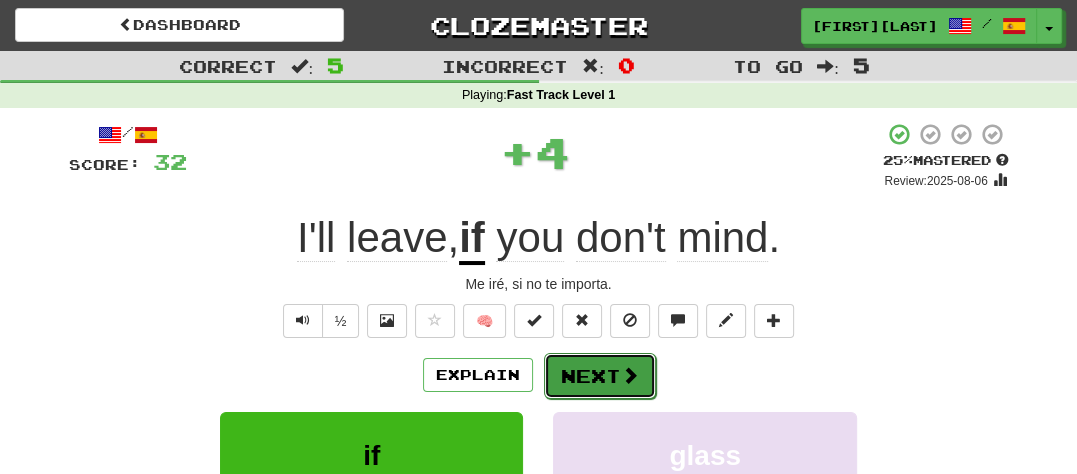 click on "Next" at bounding box center (600, 376) 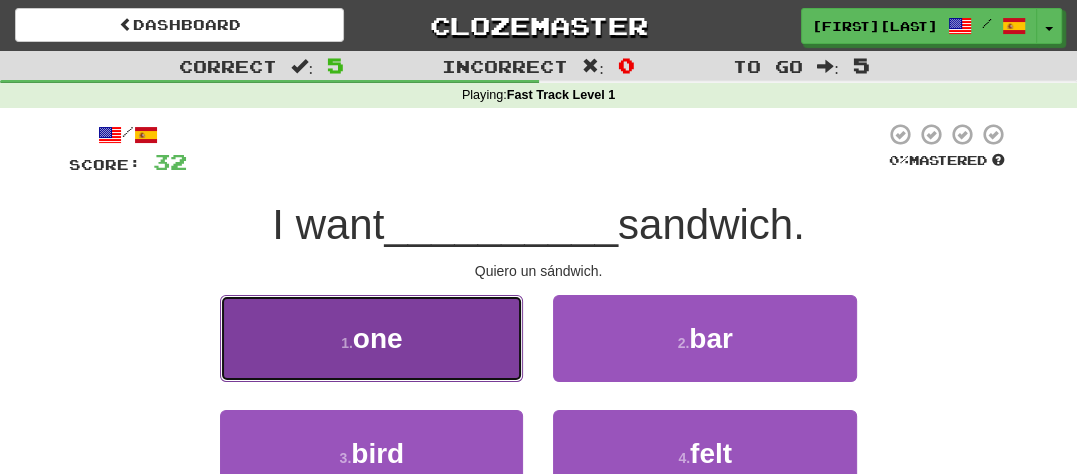 click on "1 .  one" at bounding box center (371, 338) 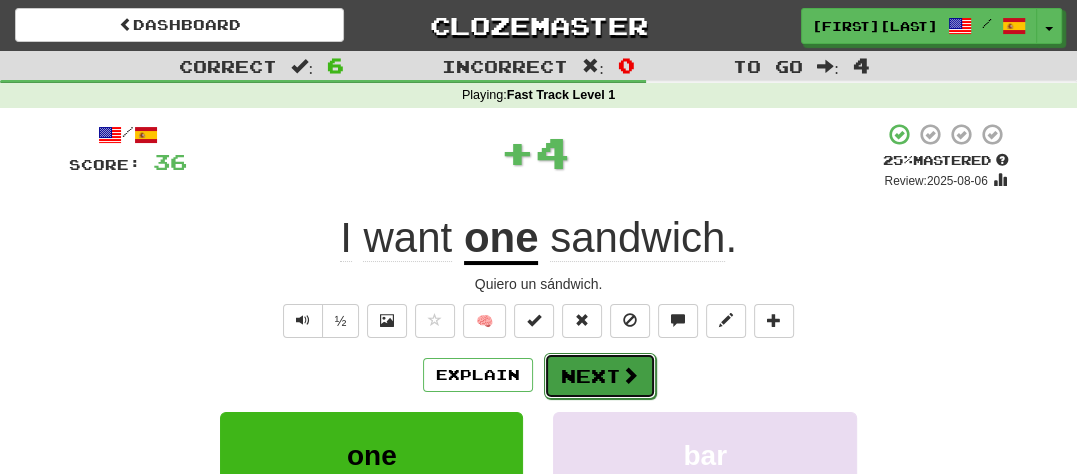 click on "Next" at bounding box center (600, 376) 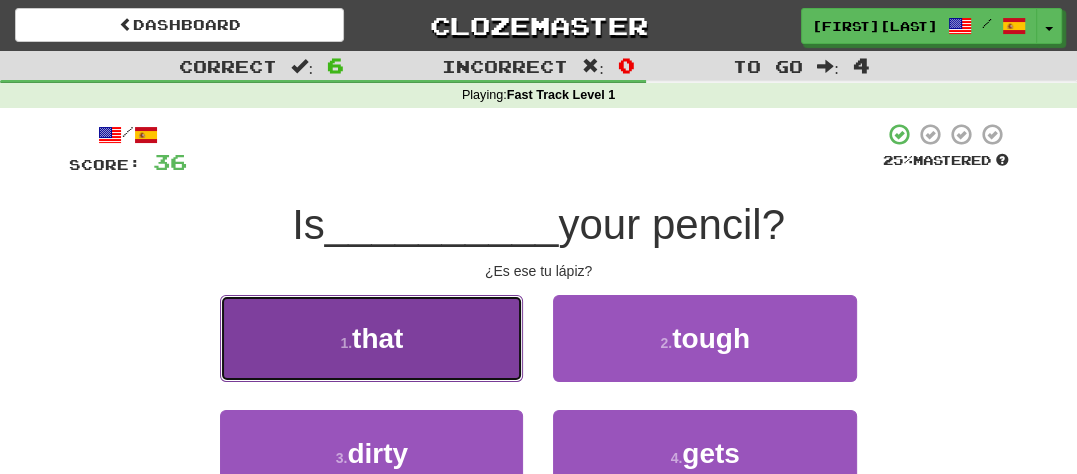 click on "1 .  that" at bounding box center (371, 338) 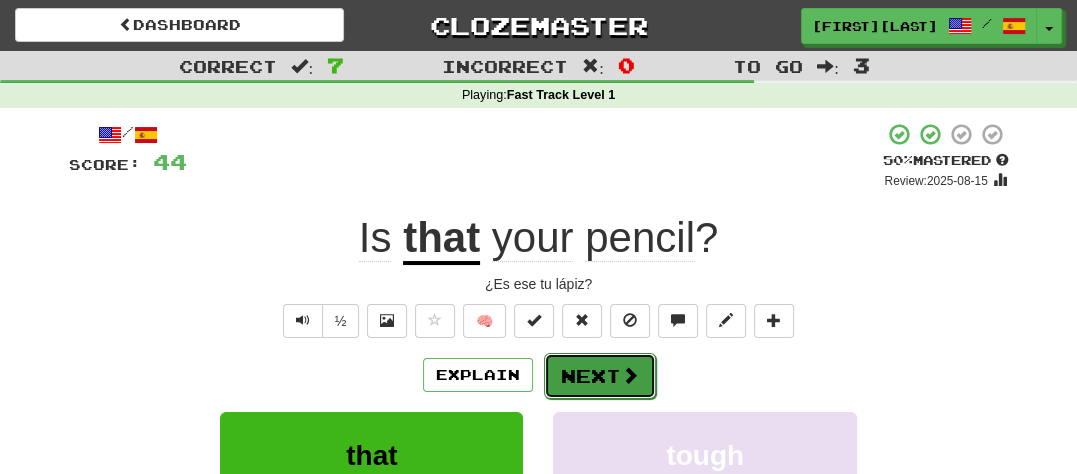 click on "Next" at bounding box center (600, 376) 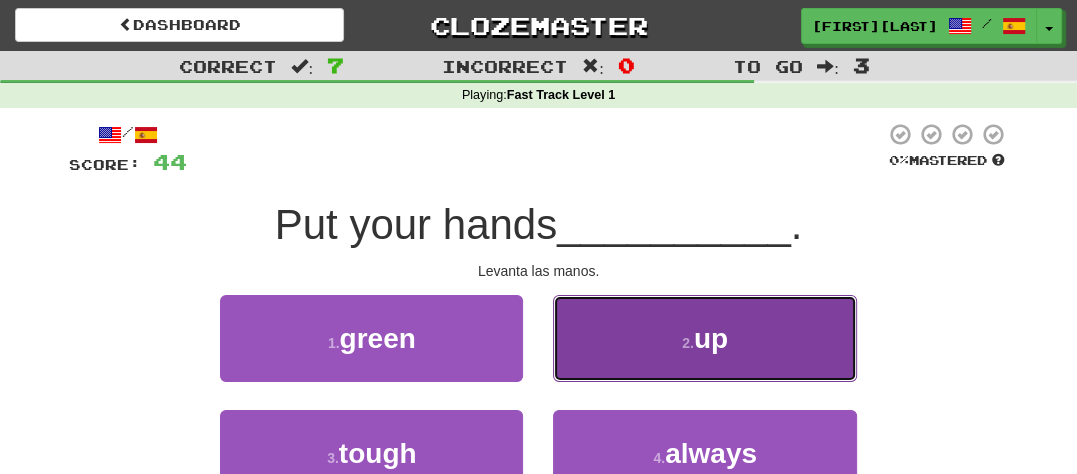 click on "2 .  up" at bounding box center (704, 338) 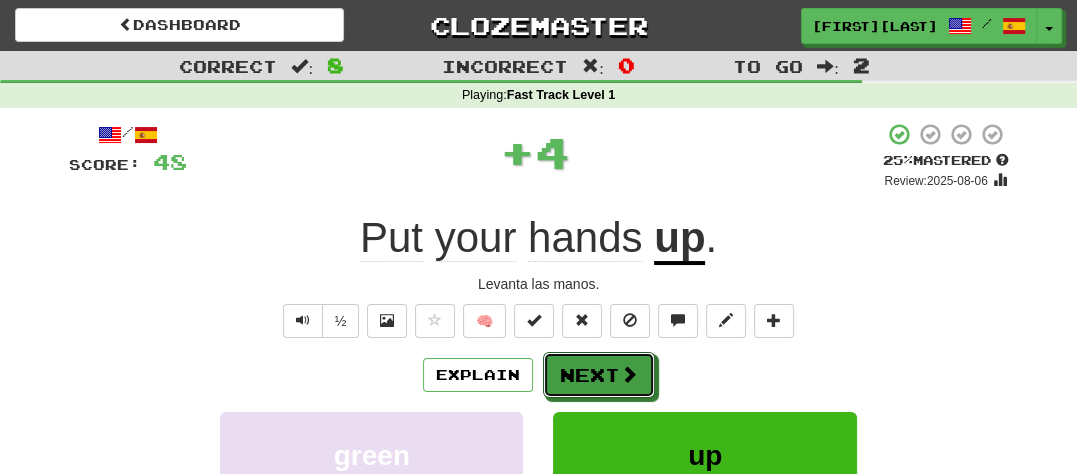 click on "Next" at bounding box center [599, 375] 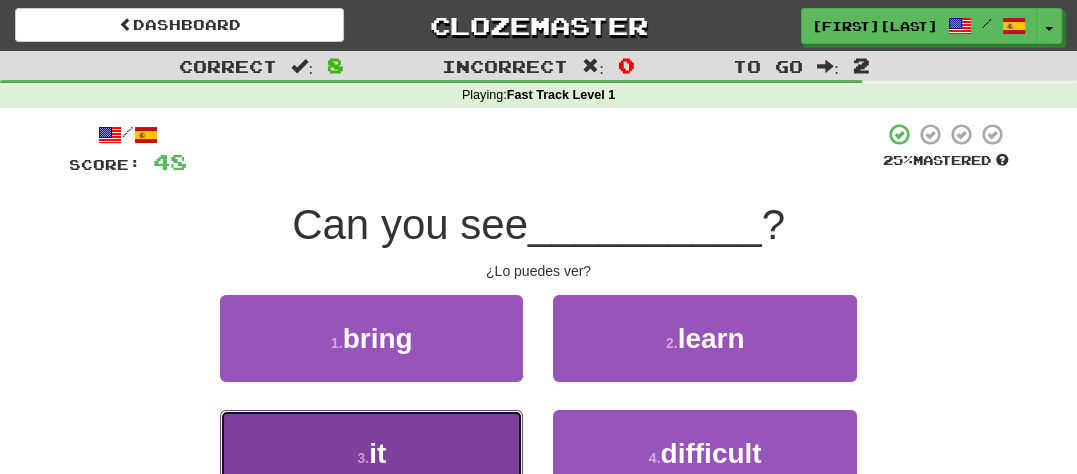click on "3 .  it" at bounding box center [371, 453] 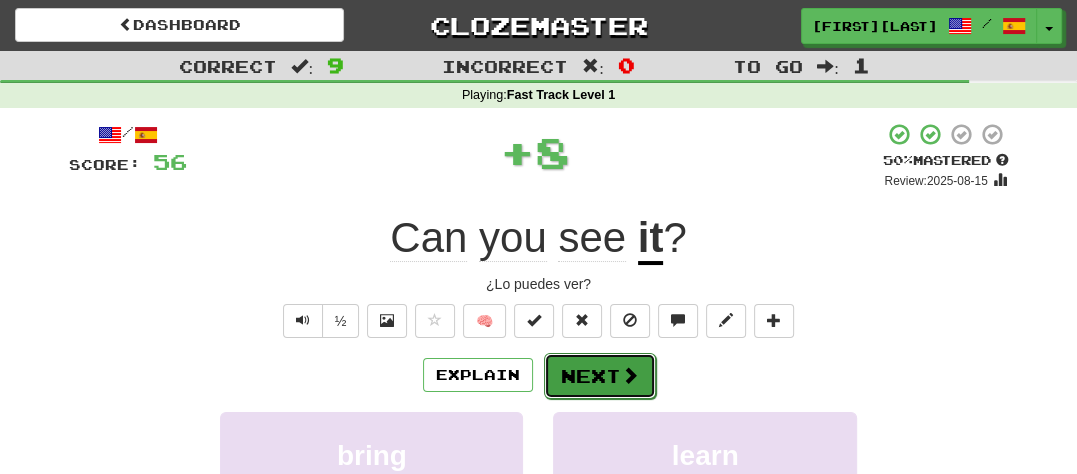 click on "Next" at bounding box center [600, 376] 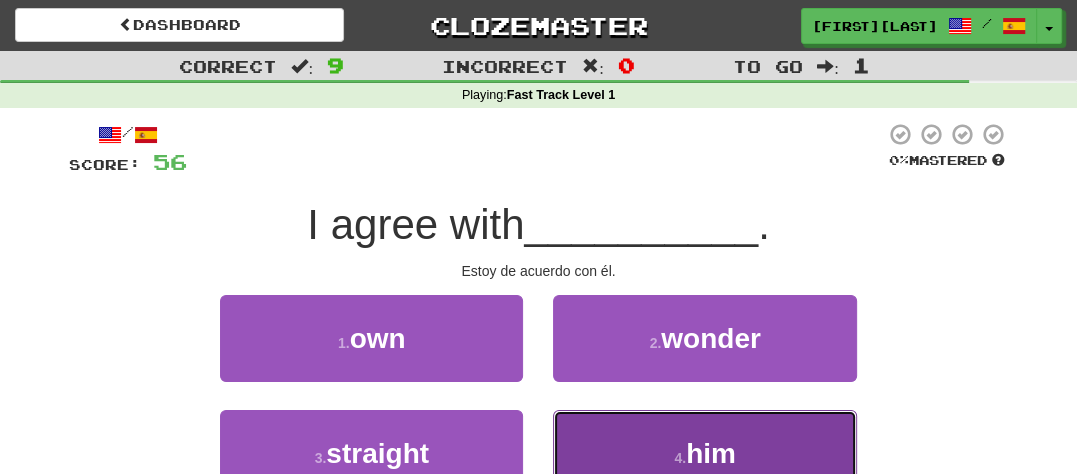click on "4 .  him" at bounding box center (704, 453) 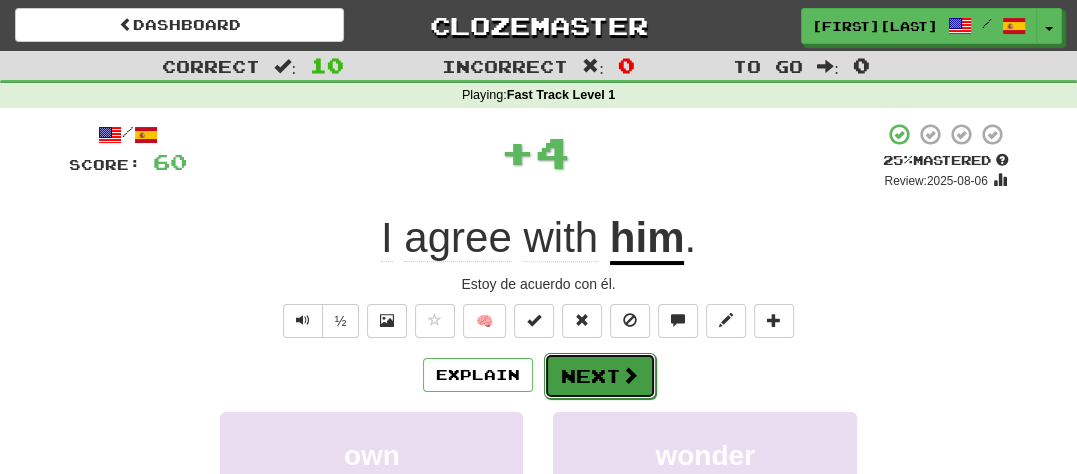 click on "Next" at bounding box center (600, 376) 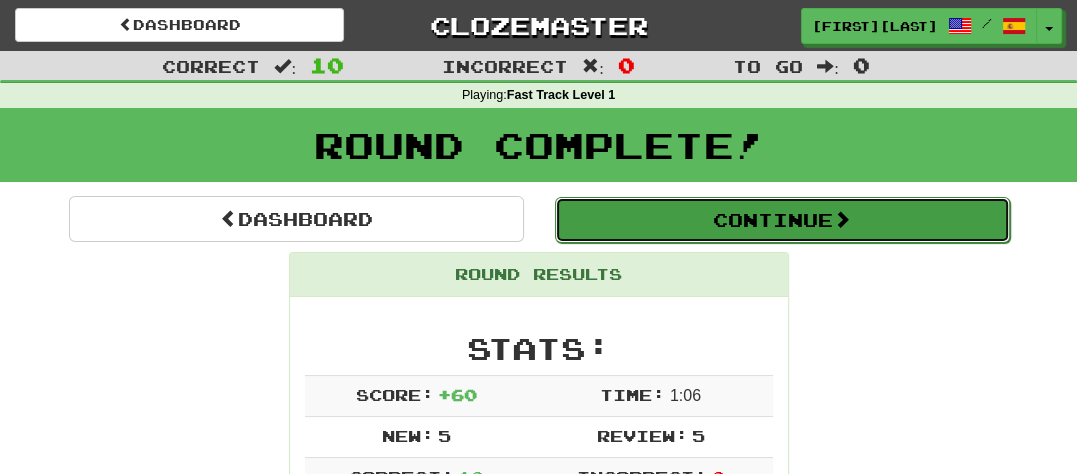 click on "Continue" at bounding box center [782, 220] 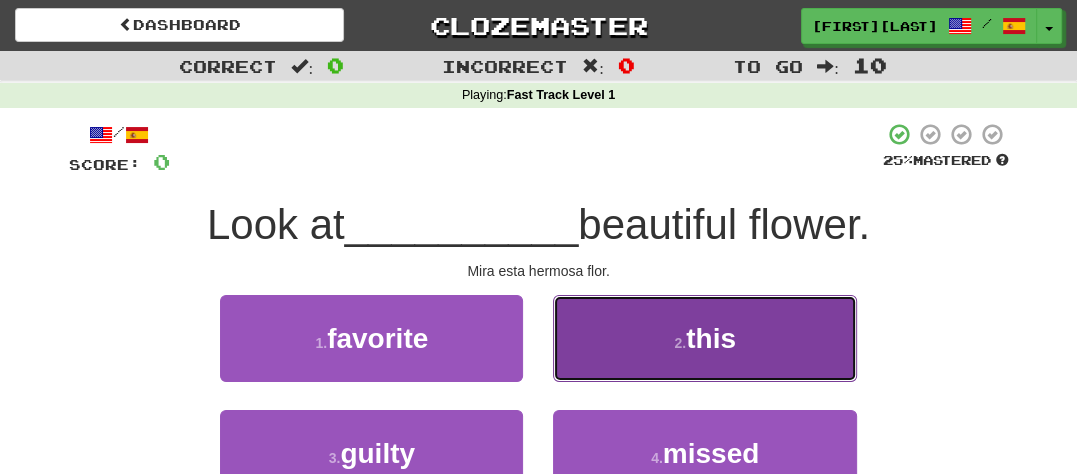 click on "2 .  this" at bounding box center [704, 338] 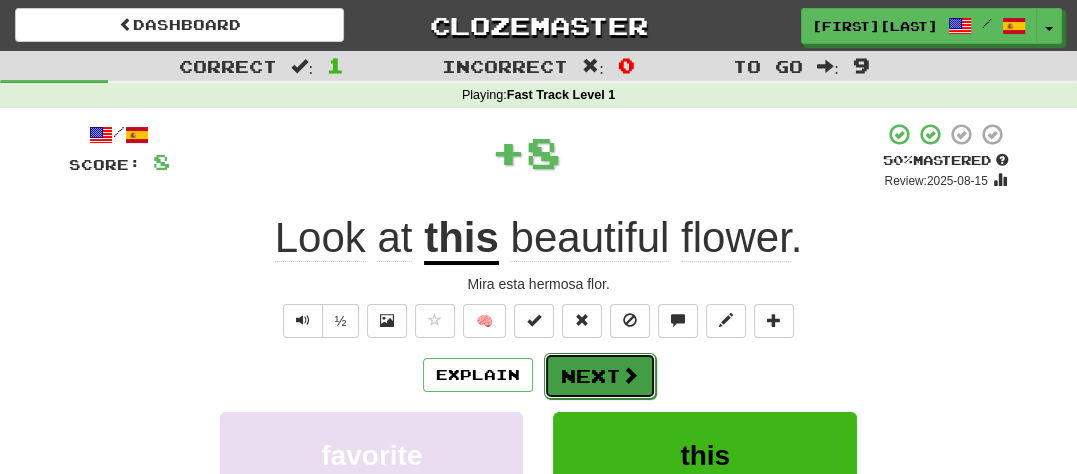 click on "Next" at bounding box center [600, 376] 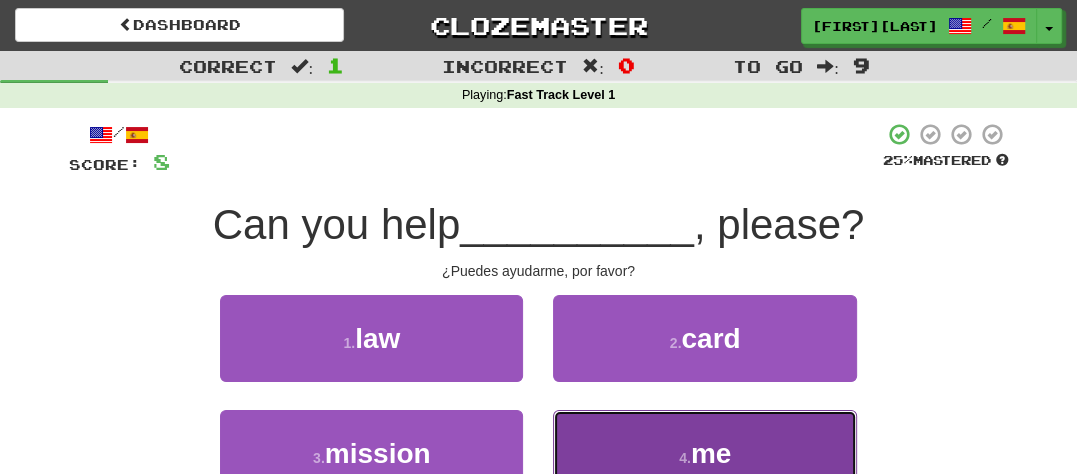 click on "4 .  me" at bounding box center [704, 453] 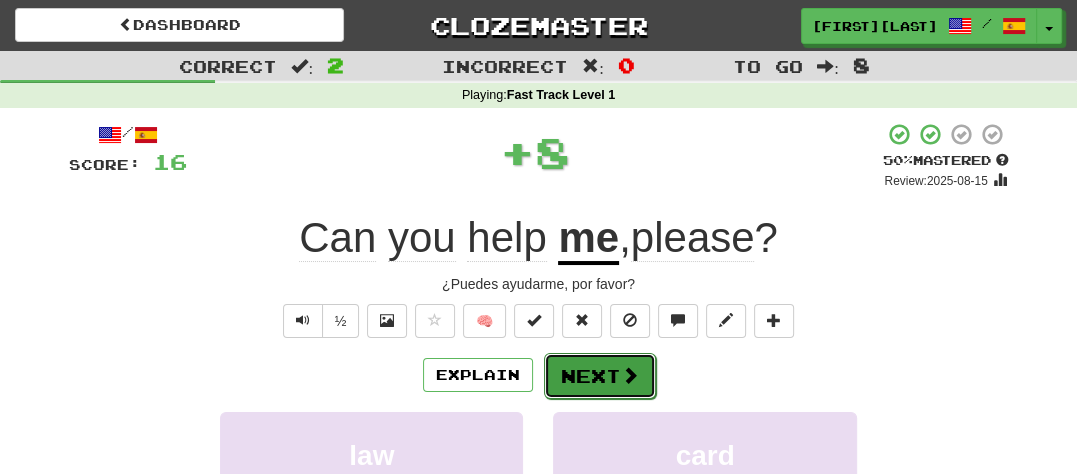 click on "Next" at bounding box center (600, 376) 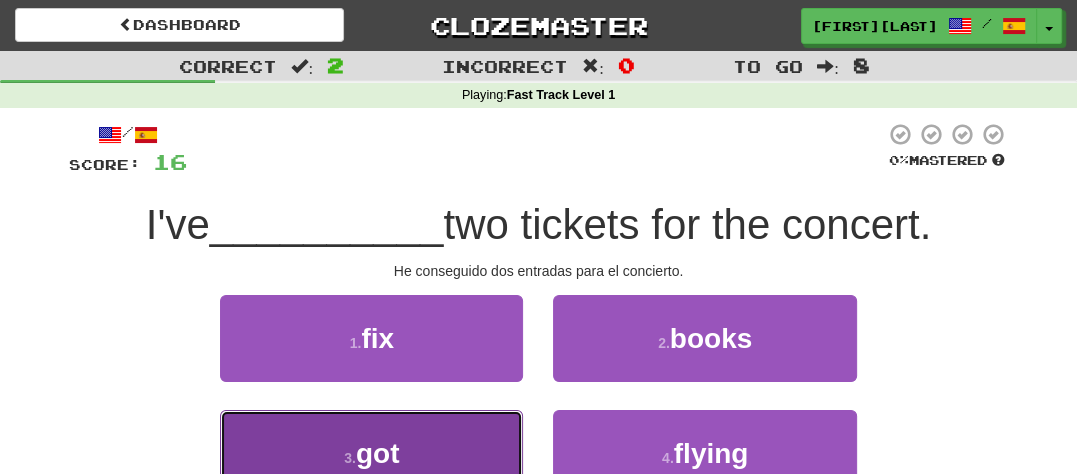 click on "3 .  got" at bounding box center [371, 453] 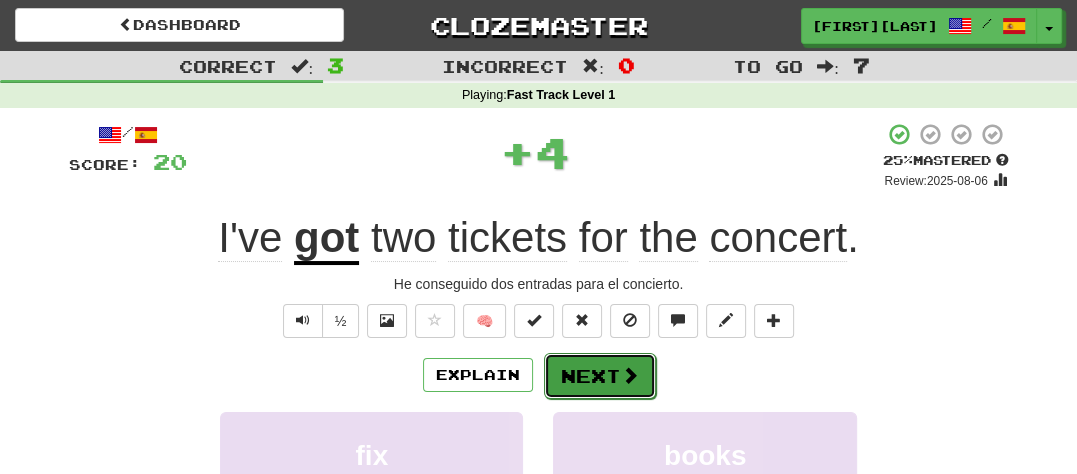 click on "Next" at bounding box center [600, 376] 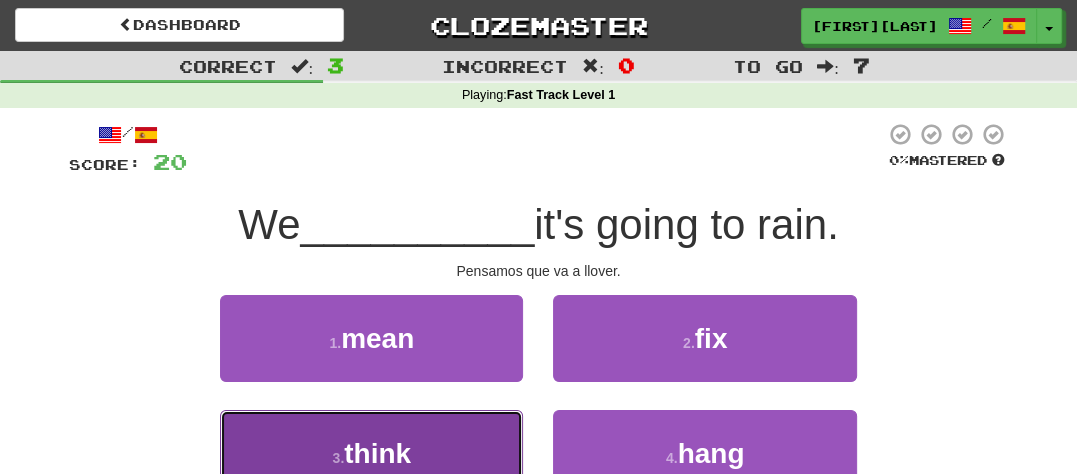 click on "3 .  think" at bounding box center [371, 453] 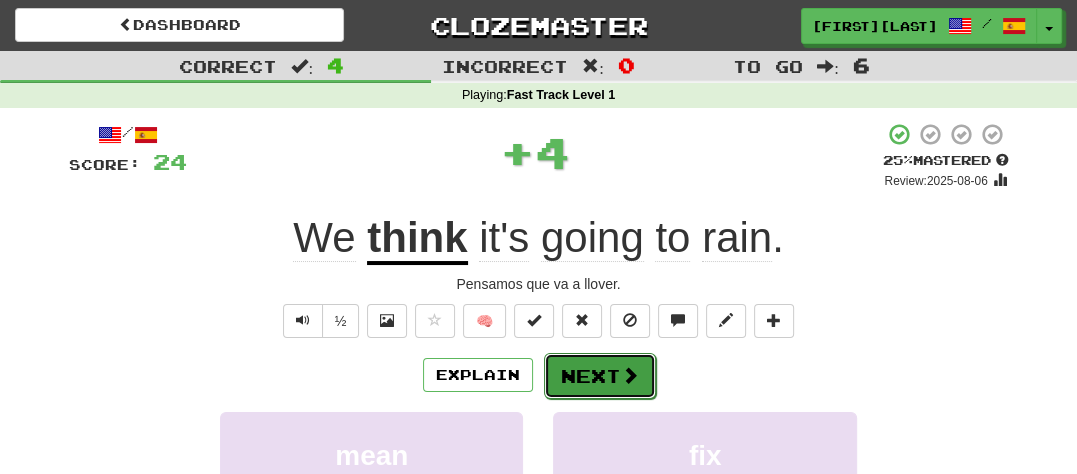click on "Next" at bounding box center [600, 376] 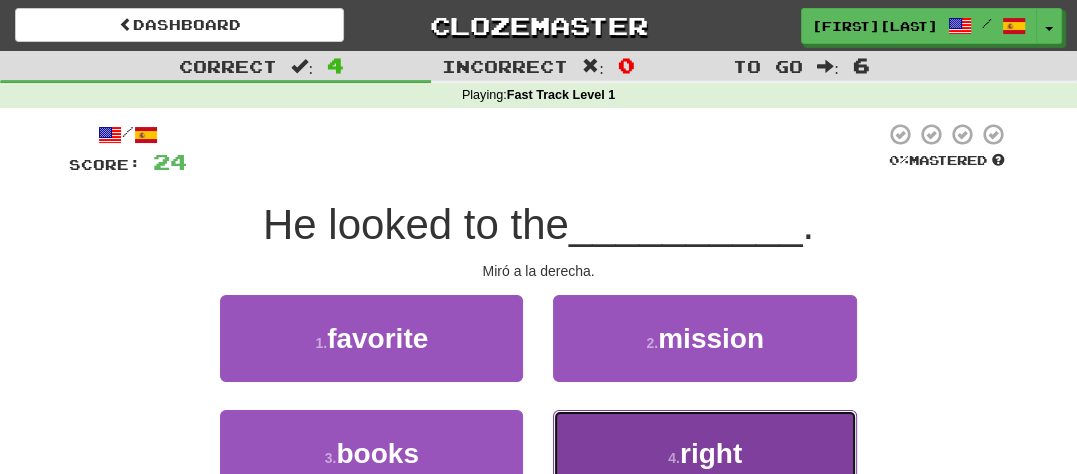 click on "4 .  right" at bounding box center (704, 453) 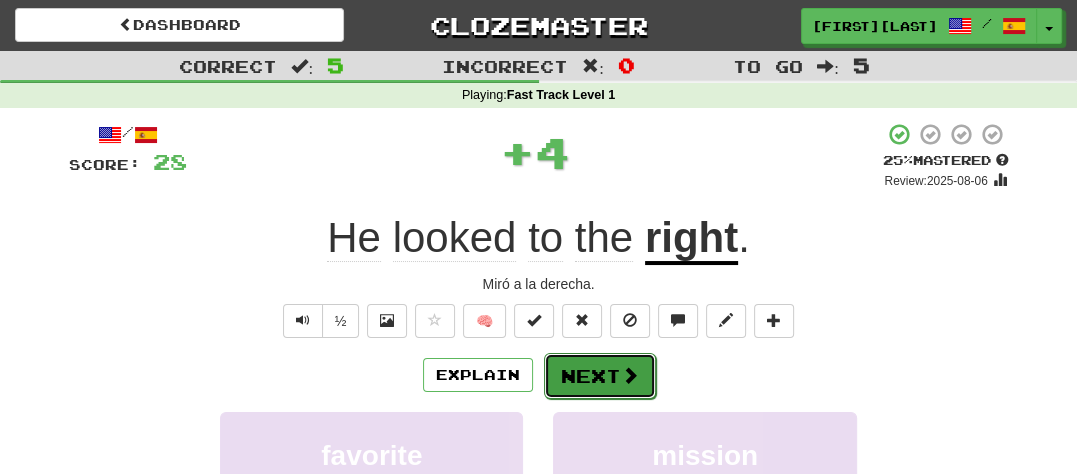 click at bounding box center (630, 375) 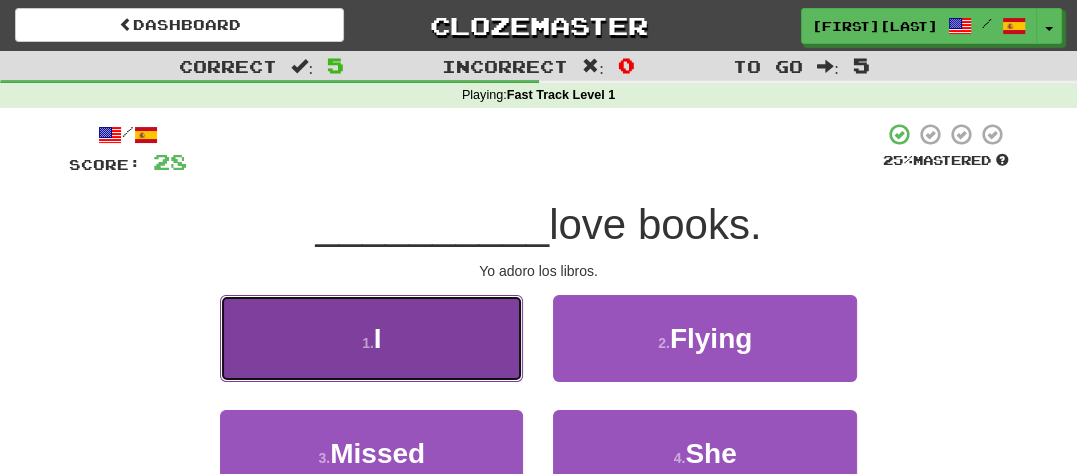 click on "1 .  I" at bounding box center [371, 338] 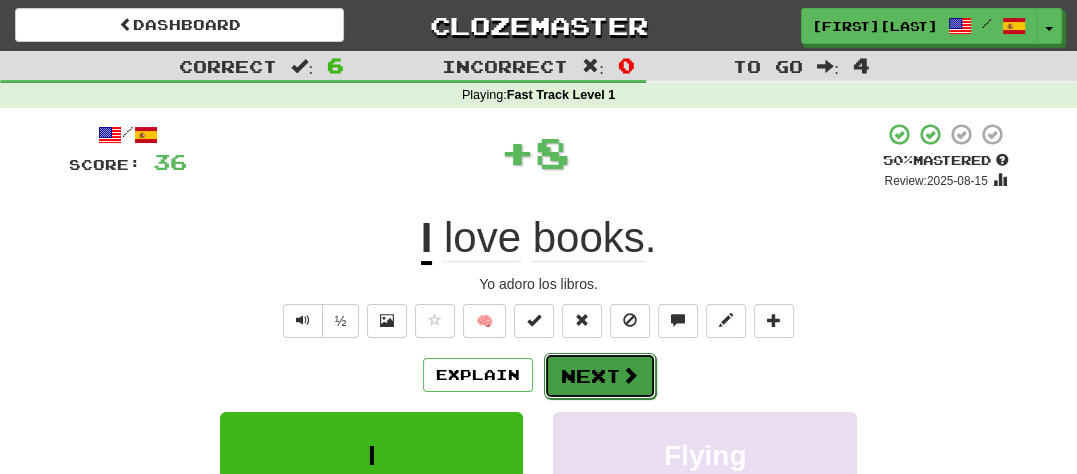 click on "Next" at bounding box center [600, 376] 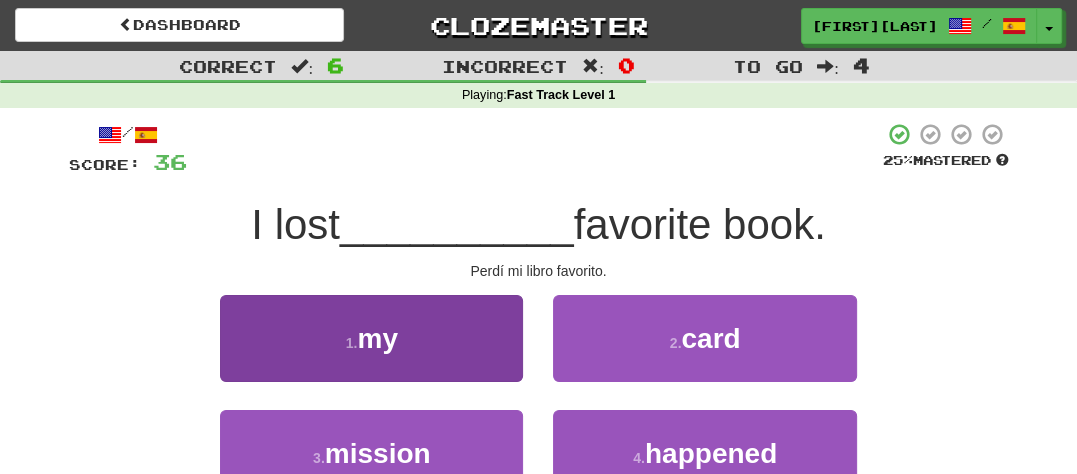 drag, startPoint x: 411, startPoint y: 408, endPoint x: 417, endPoint y: 374, distance: 34.525352 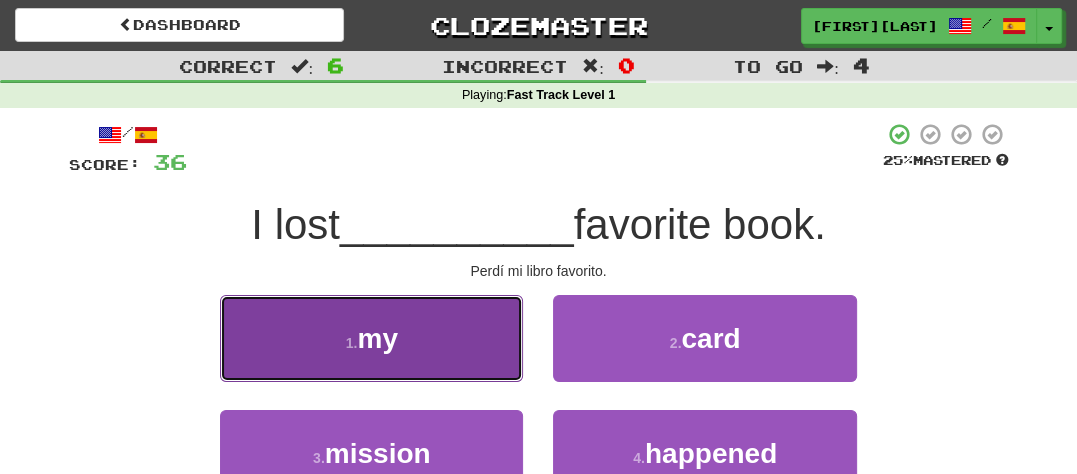click on "1 .  my" at bounding box center [371, 338] 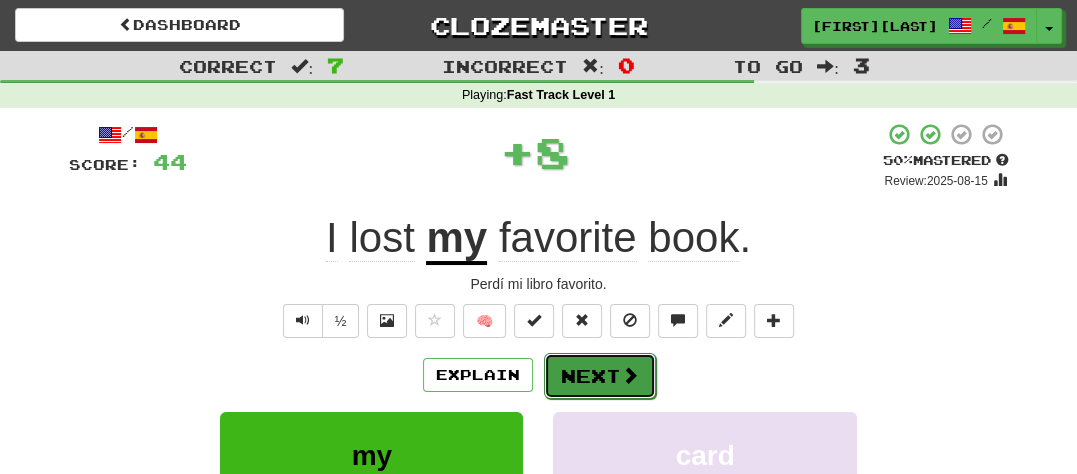 click on "Next" at bounding box center [600, 376] 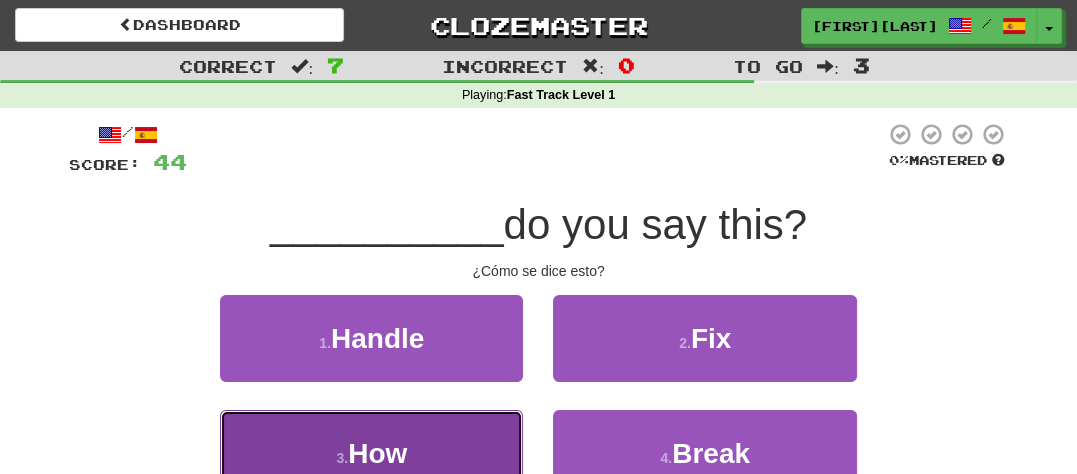 click on "3 .  How" at bounding box center (371, 453) 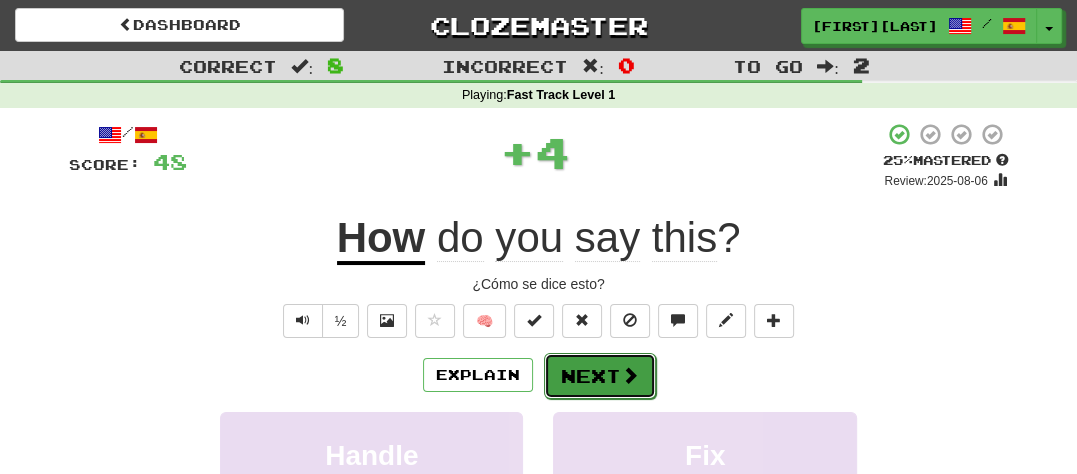 click on "Next" at bounding box center (600, 376) 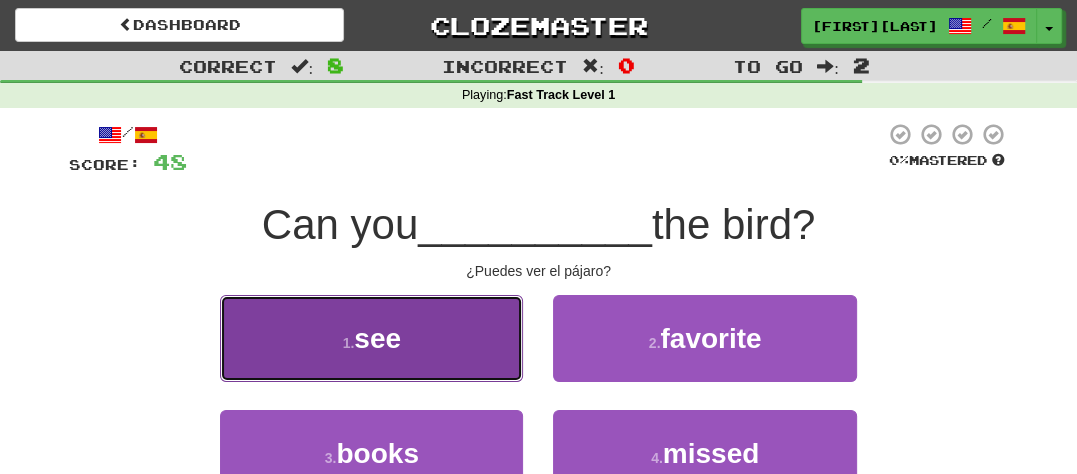 click on "1 .  see" at bounding box center [371, 338] 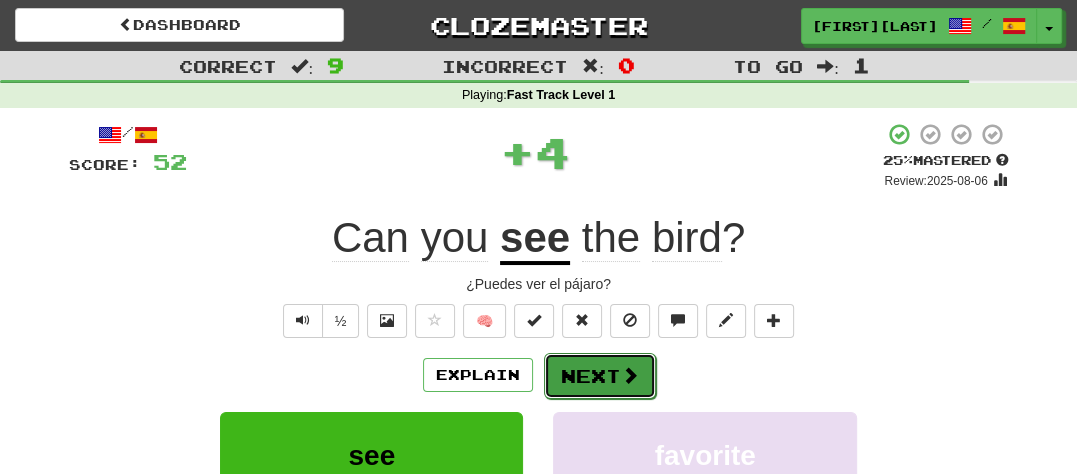 click on "Next" at bounding box center (600, 376) 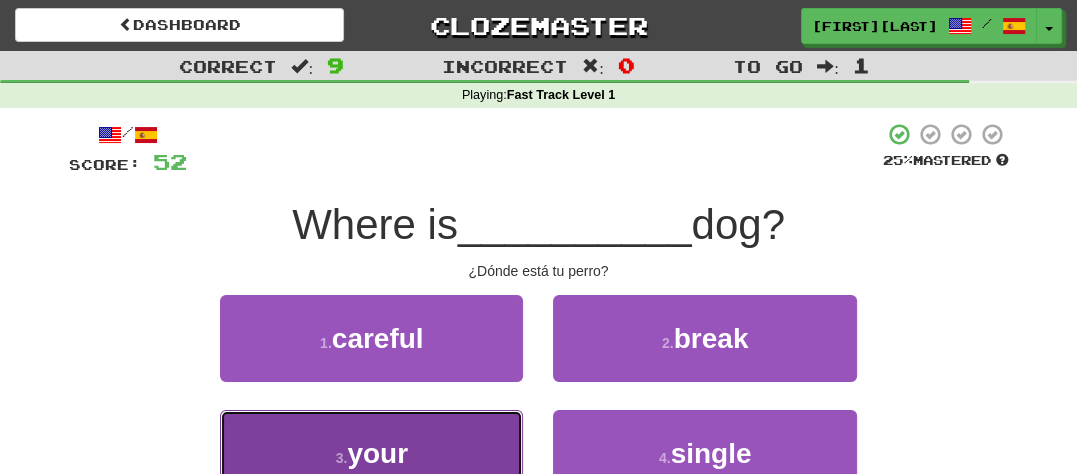 click on "3 .  your" at bounding box center (371, 453) 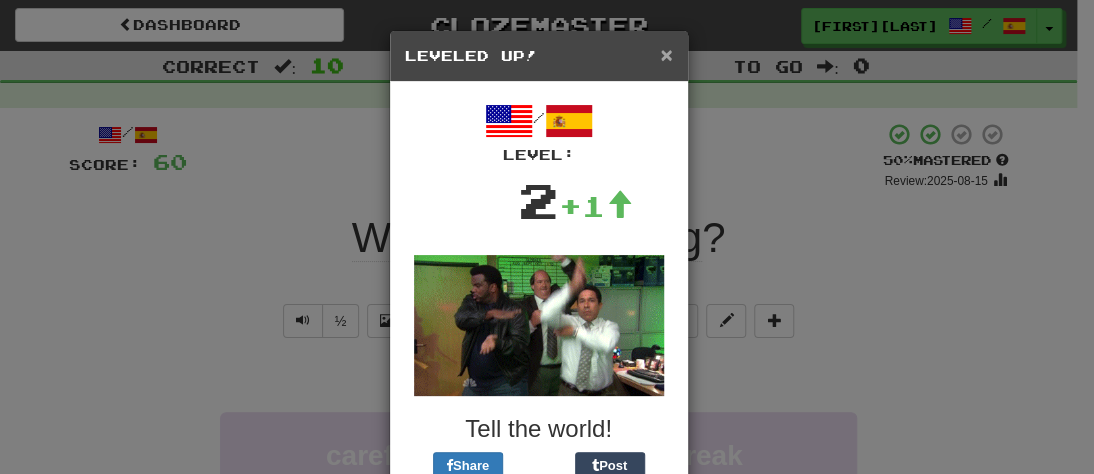 click on "×" at bounding box center [666, 54] 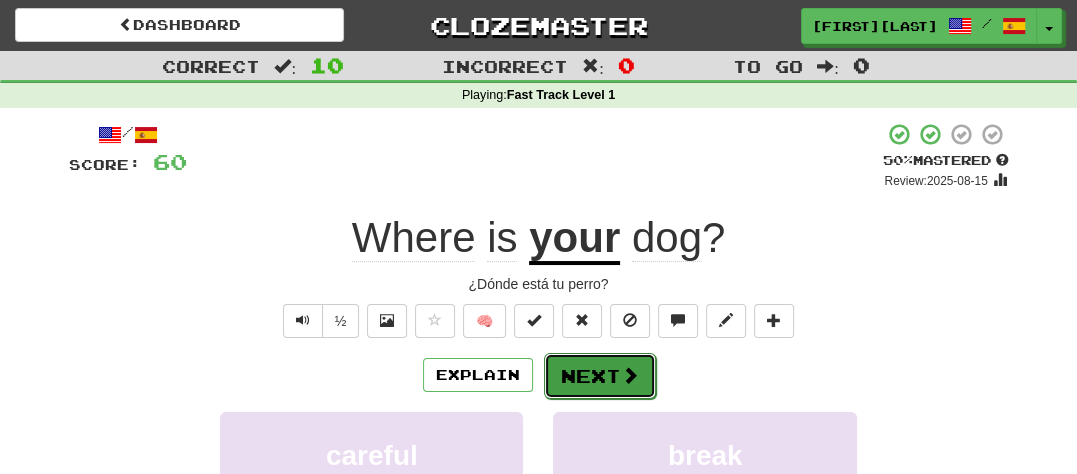 click at bounding box center (630, 375) 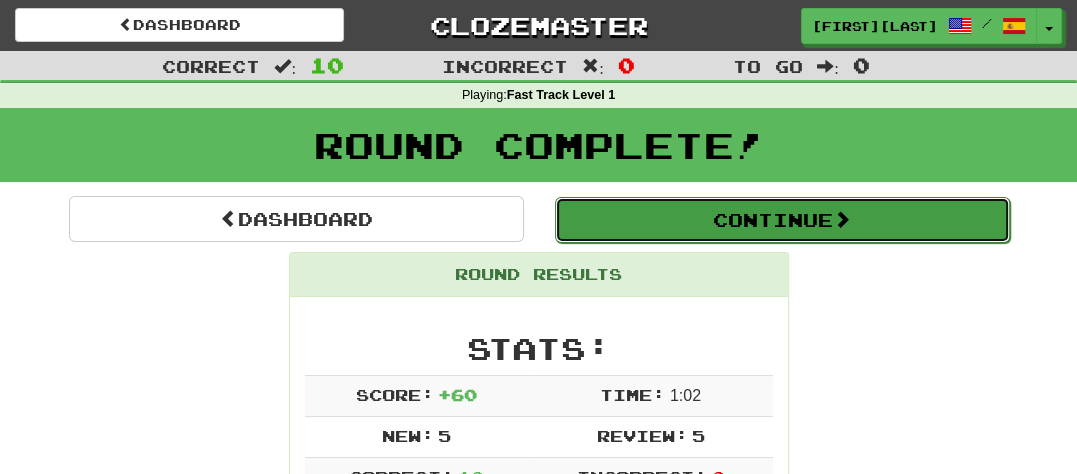 click on "Continue" at bounding box center [782, 220] 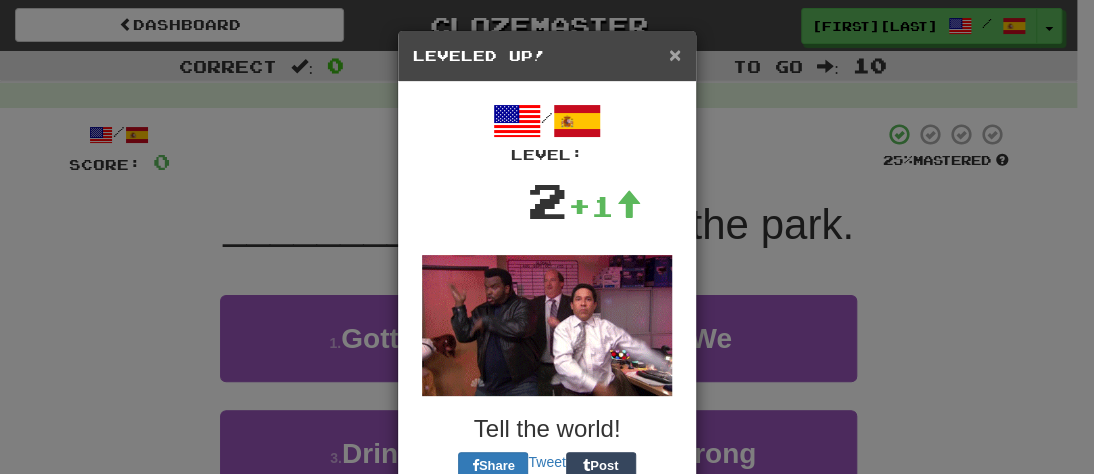 click on "×" at bounding box center [675, 54] 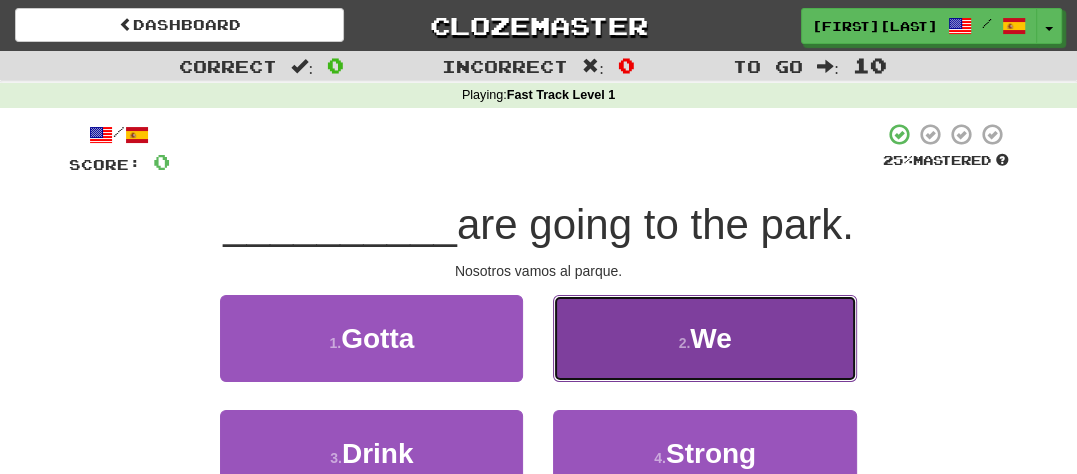click on "2 .  We" at bounding box center (704, 338) 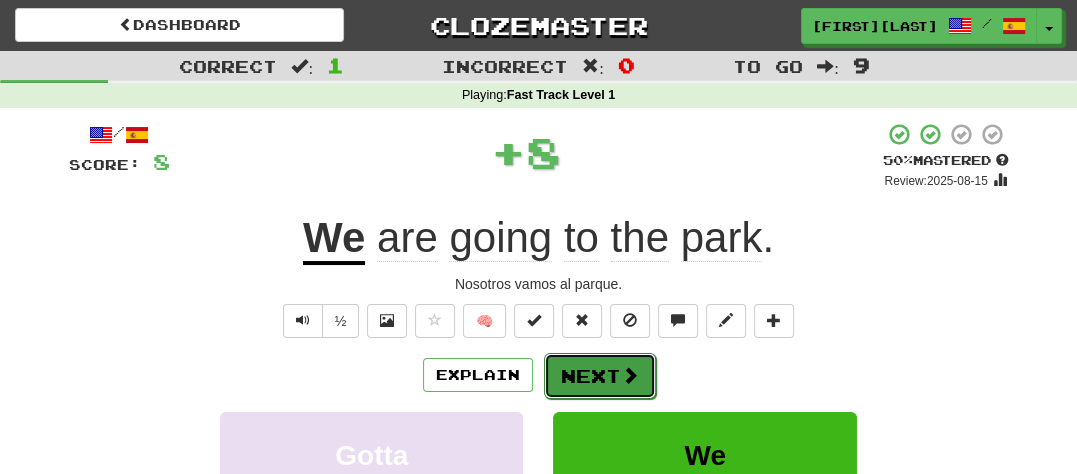 click on "Next" at bounding box center (600, 376) 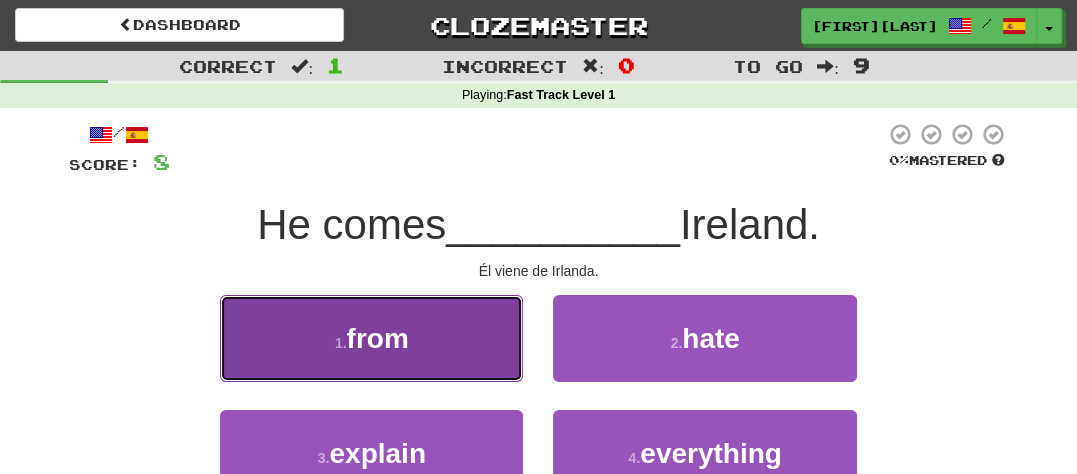 click on "1 .  from" at bounding box center [371, 338] 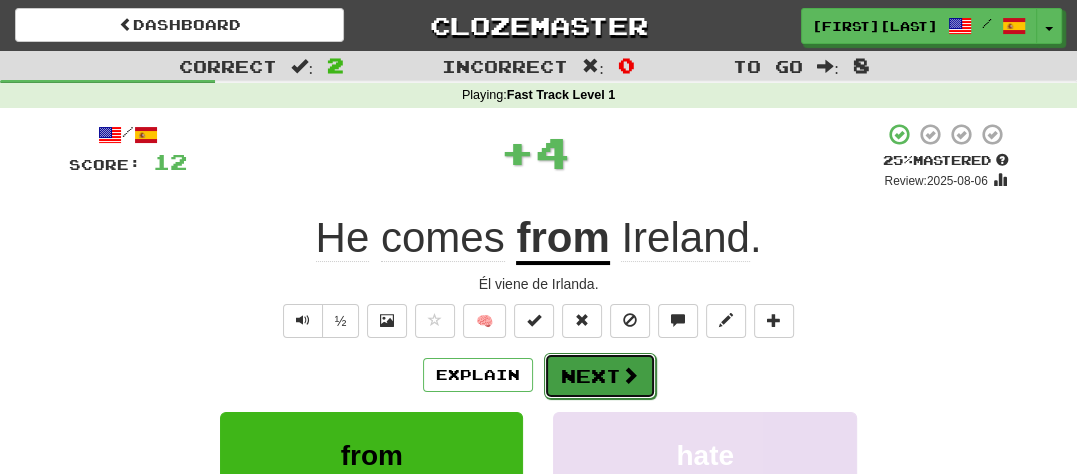 click on "Next" at bounding box center [600, 376] 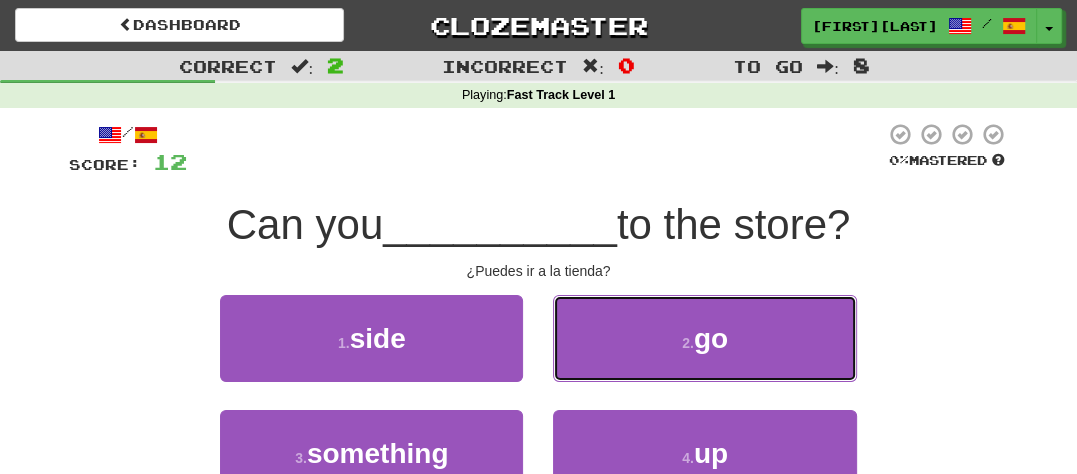 click on "2 .  go" at bounding box center (704, 338) 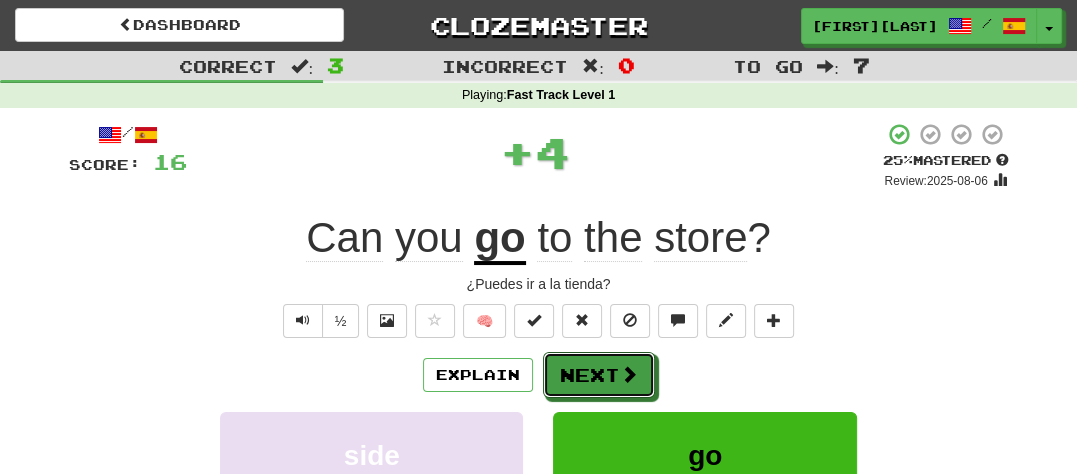 click on "Next" at bounding box center [599, 375] 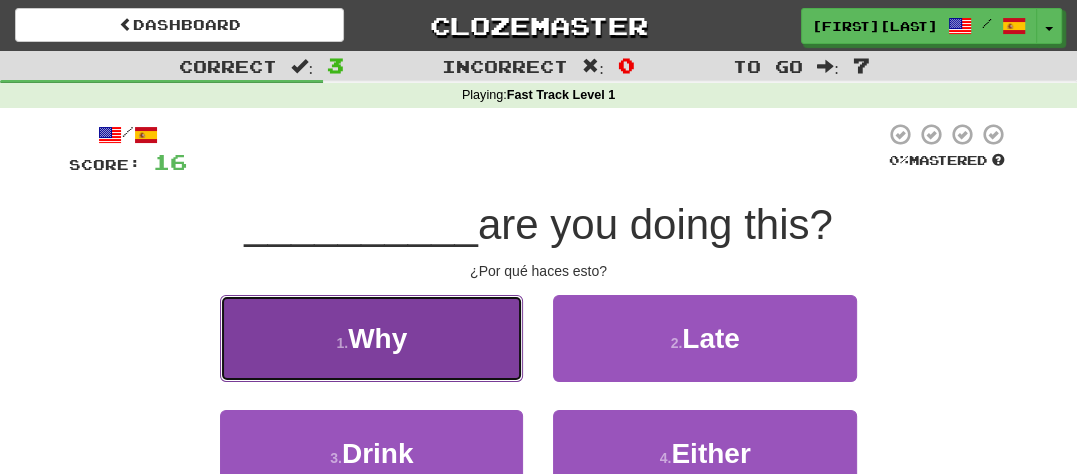 click on "1 .  Why" at bounding box center [371, 338] 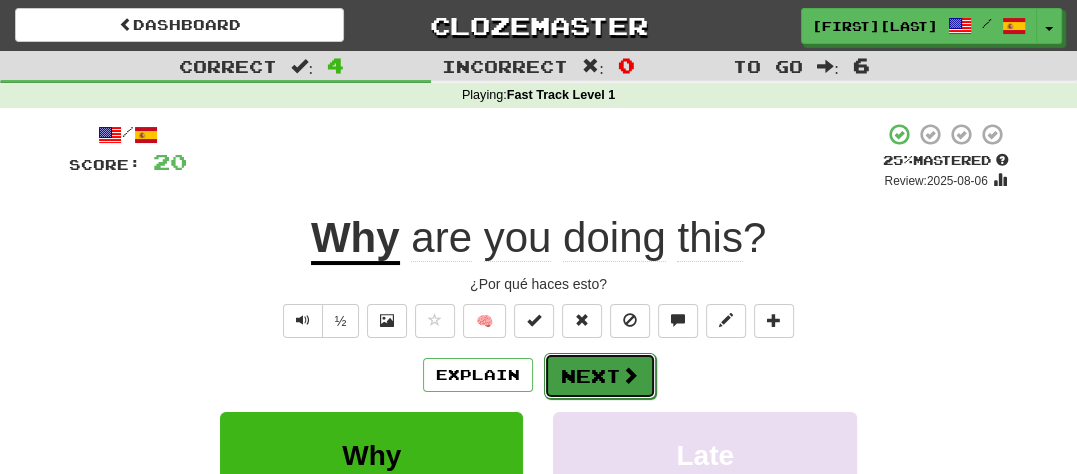 click on "Next" at bounding box center [600, 376] 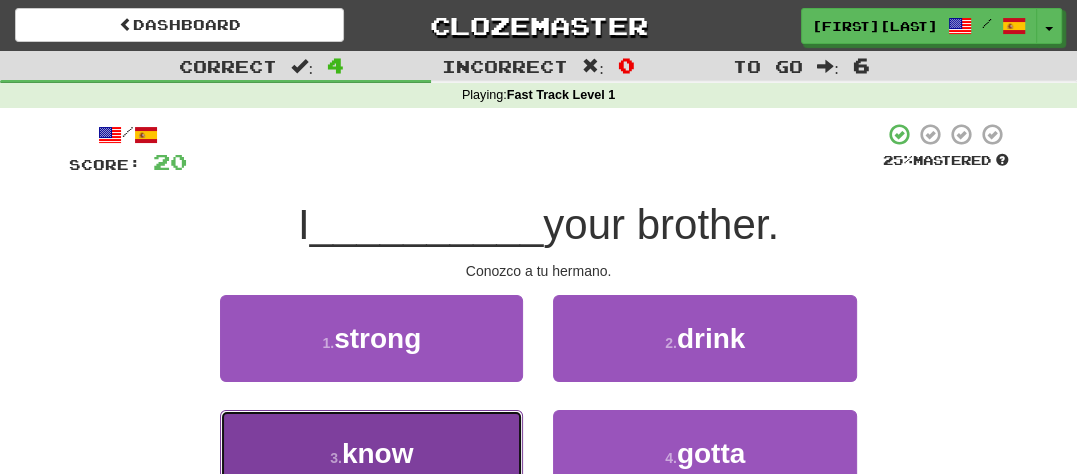 click on "3 .  know" at bounding box center [371, 453] 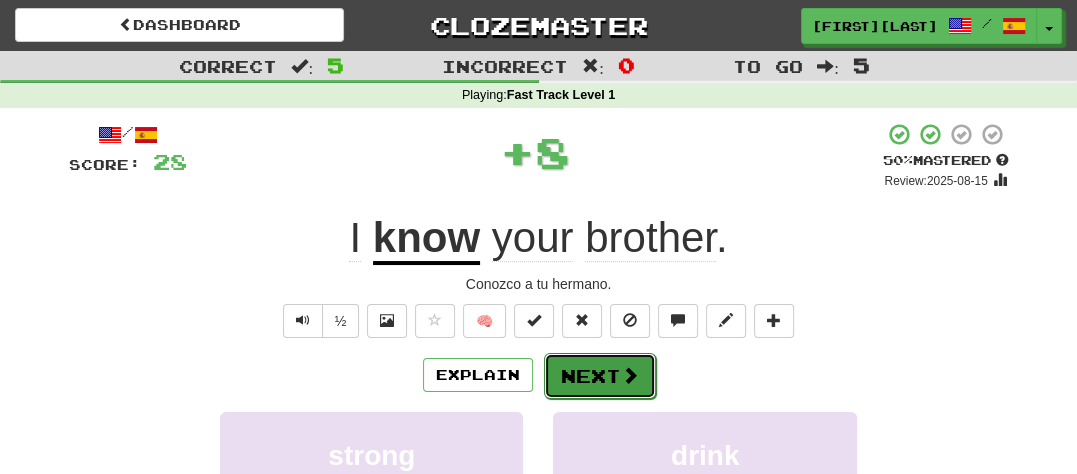 click on "Next" at bounding box center [600, 376] 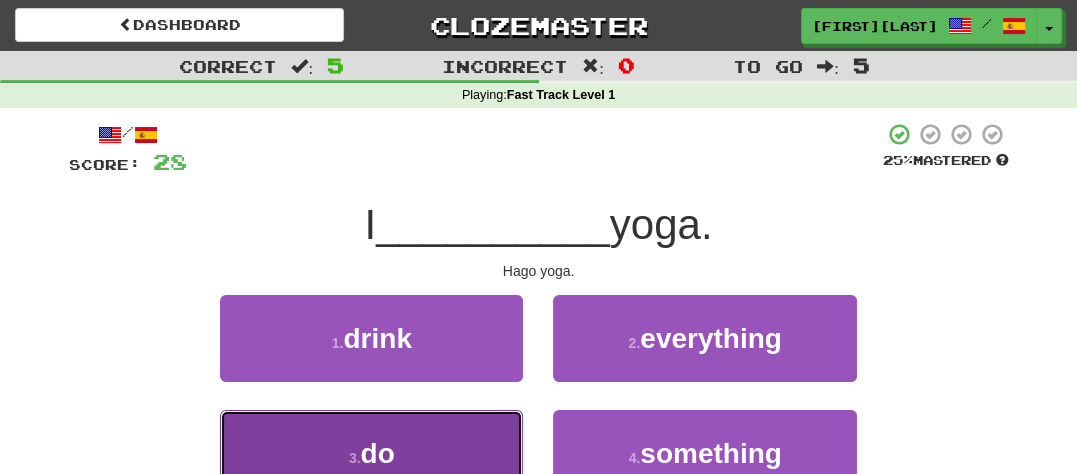 click on "3 .  do" at bounding box center (371, 453) 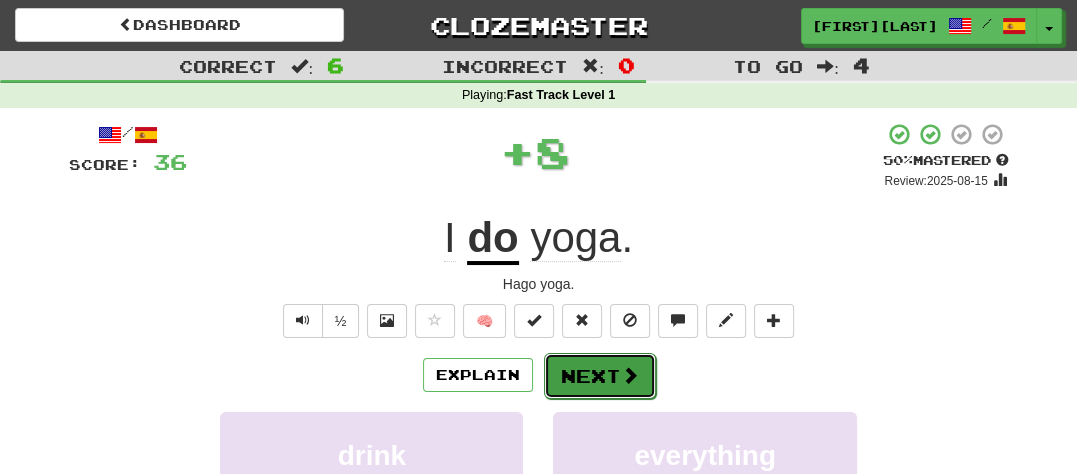 click on "Next" at bounding box center (600, 376) 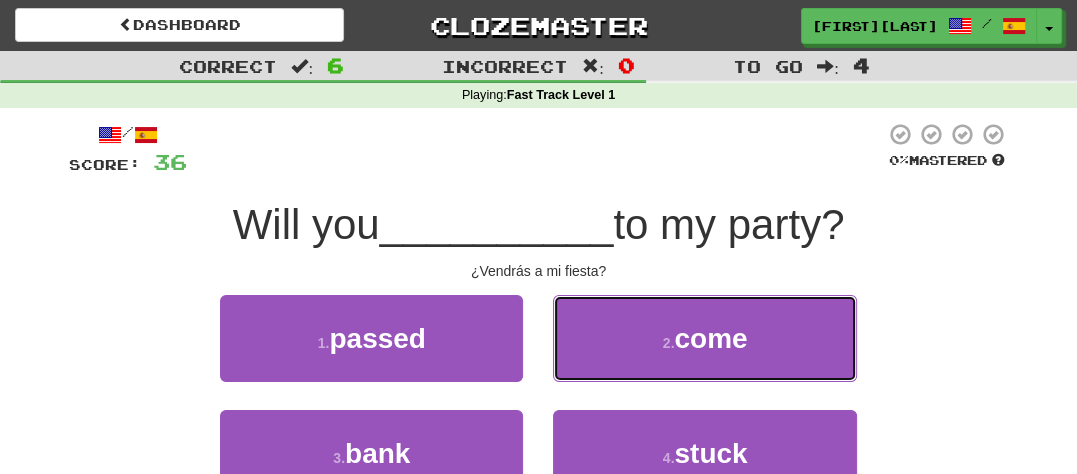 click on "2 .  come" at bounding box center (704, 338) 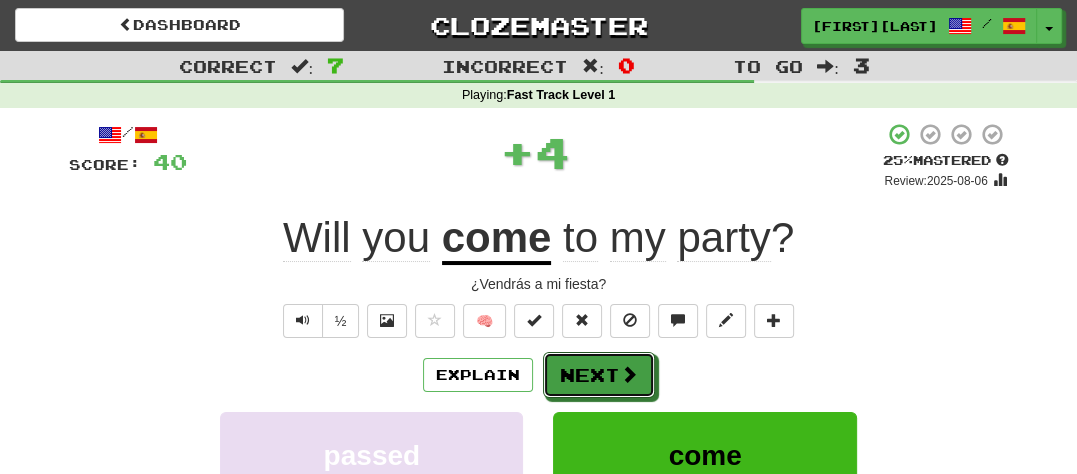 click on "Next" at bounding box center (599, 375) 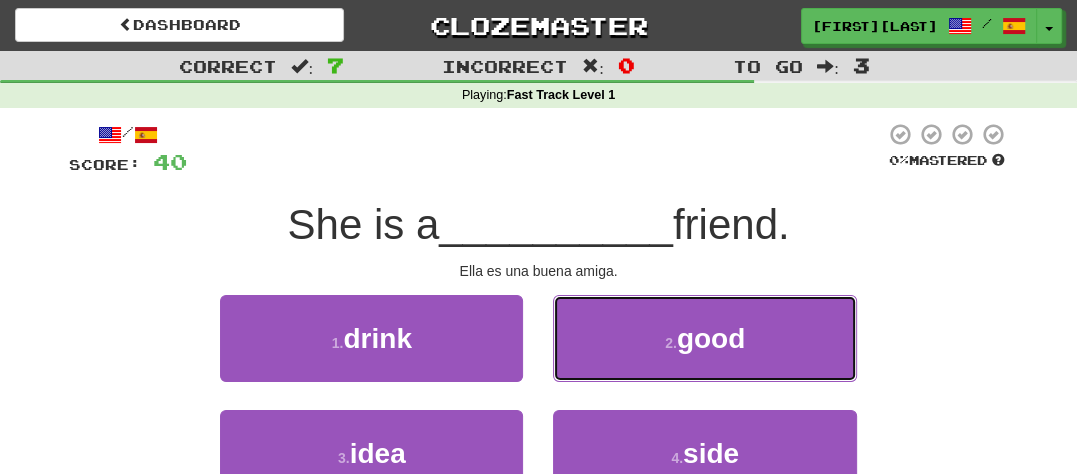 click on "2 .  good" at bounding box center (704, 338) 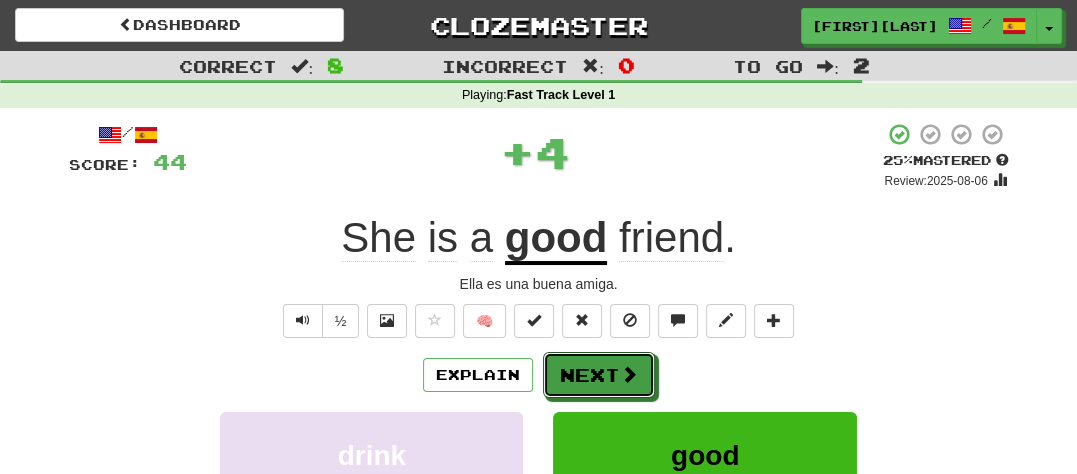 click on "Next" at bounding box center (599, 375) 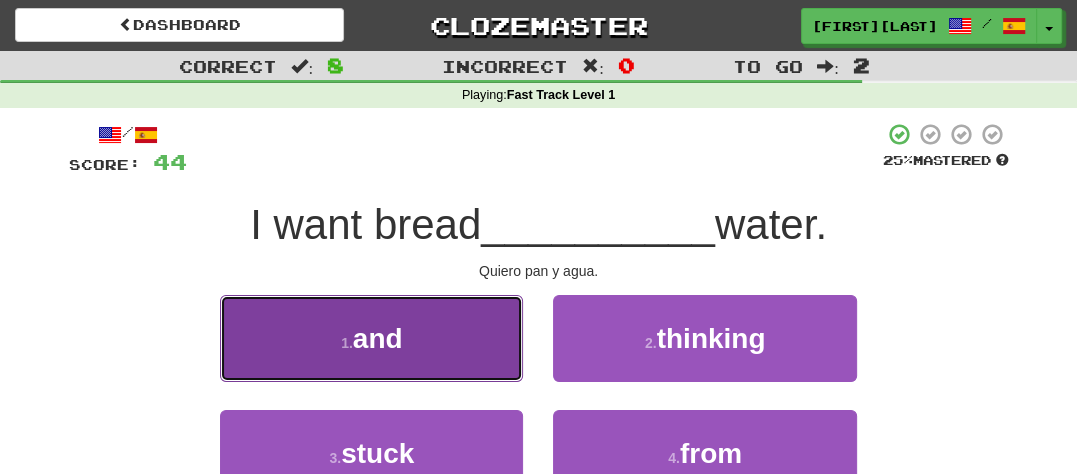 click on "1 .  and" at bounding box center (371, 338) 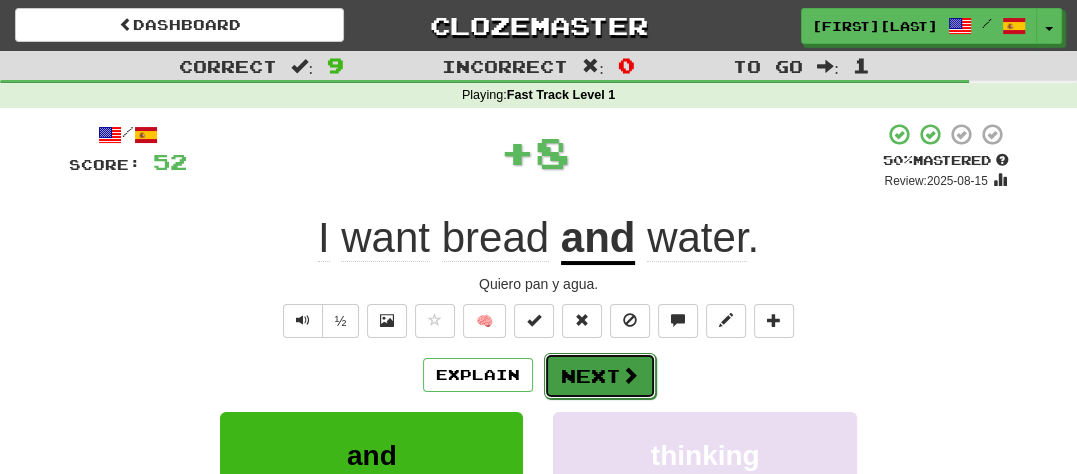 click at bounding box center [630, 375] 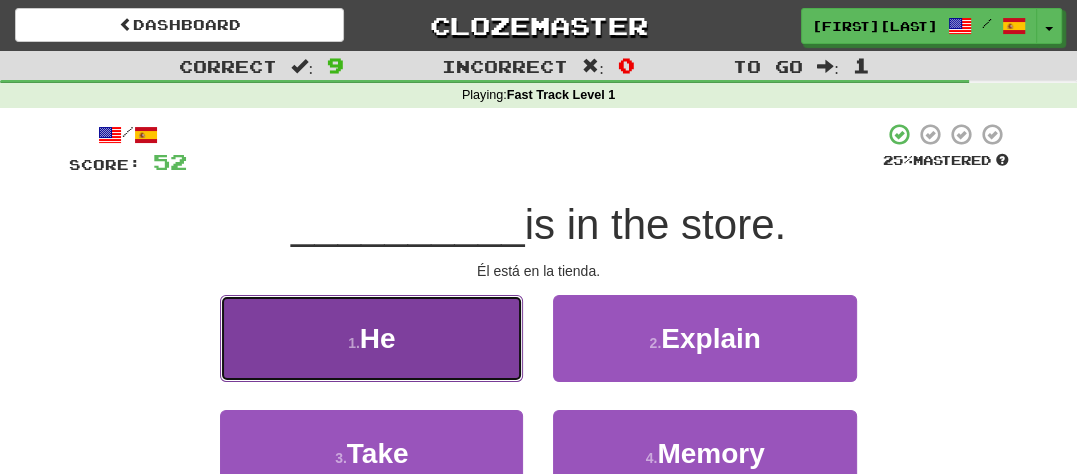 click on "1 .  He" at bounding box center [371, 338] 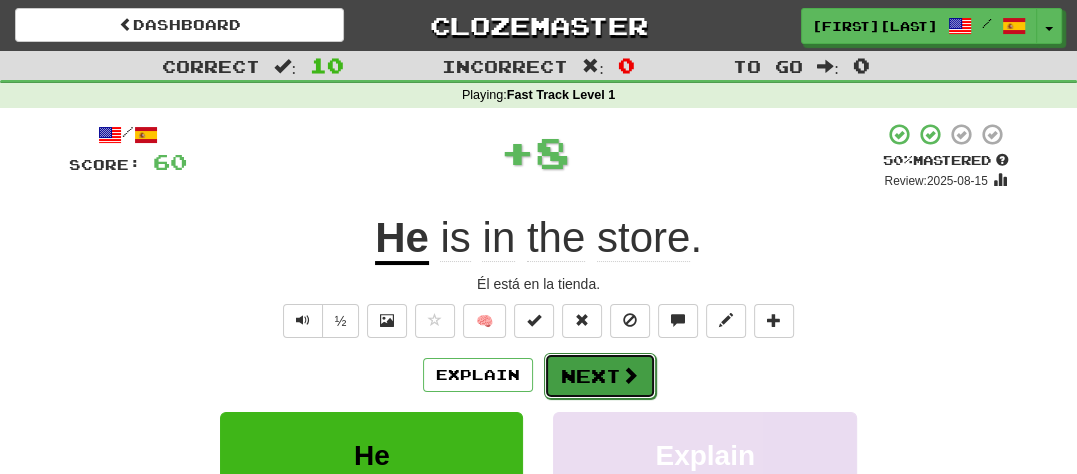 click on "Next" at bounding box center [600, 376] 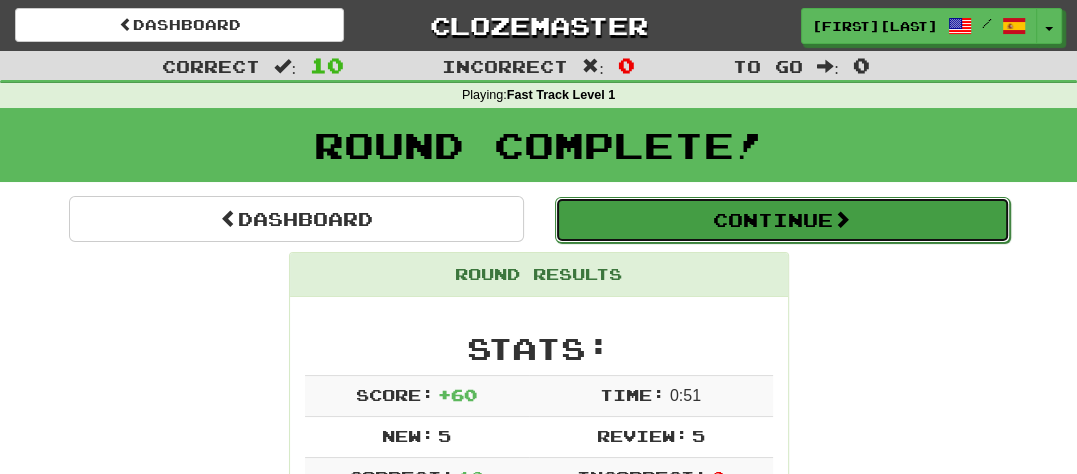 click on "Continue" at bounding box center (782, 220) 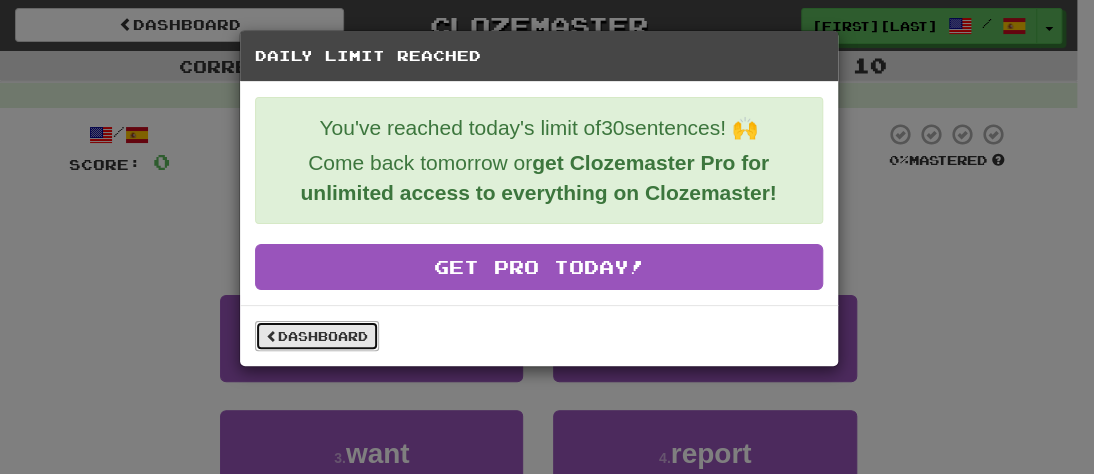 click on "Dashboard" at bounding box center (317, 336) 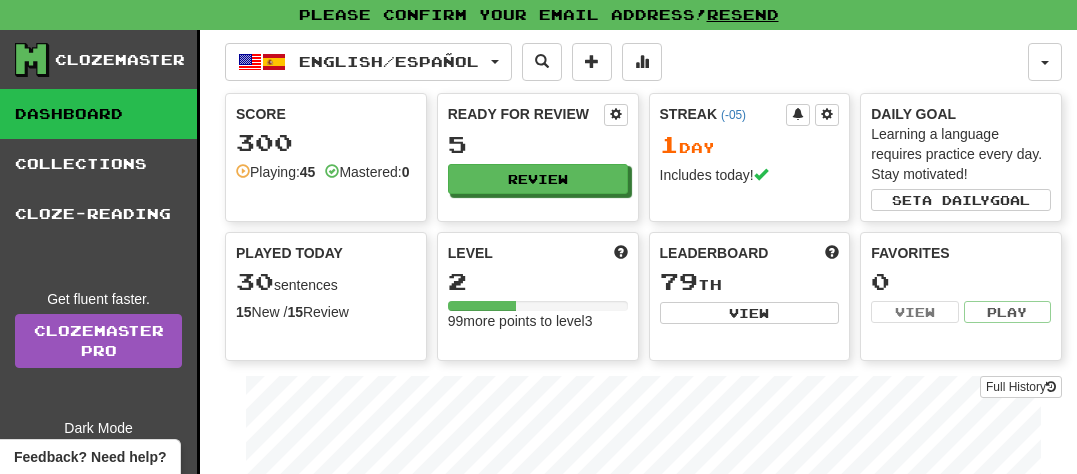 scroll, scrollTop: 0, scrollLeft: 0, axis: both 